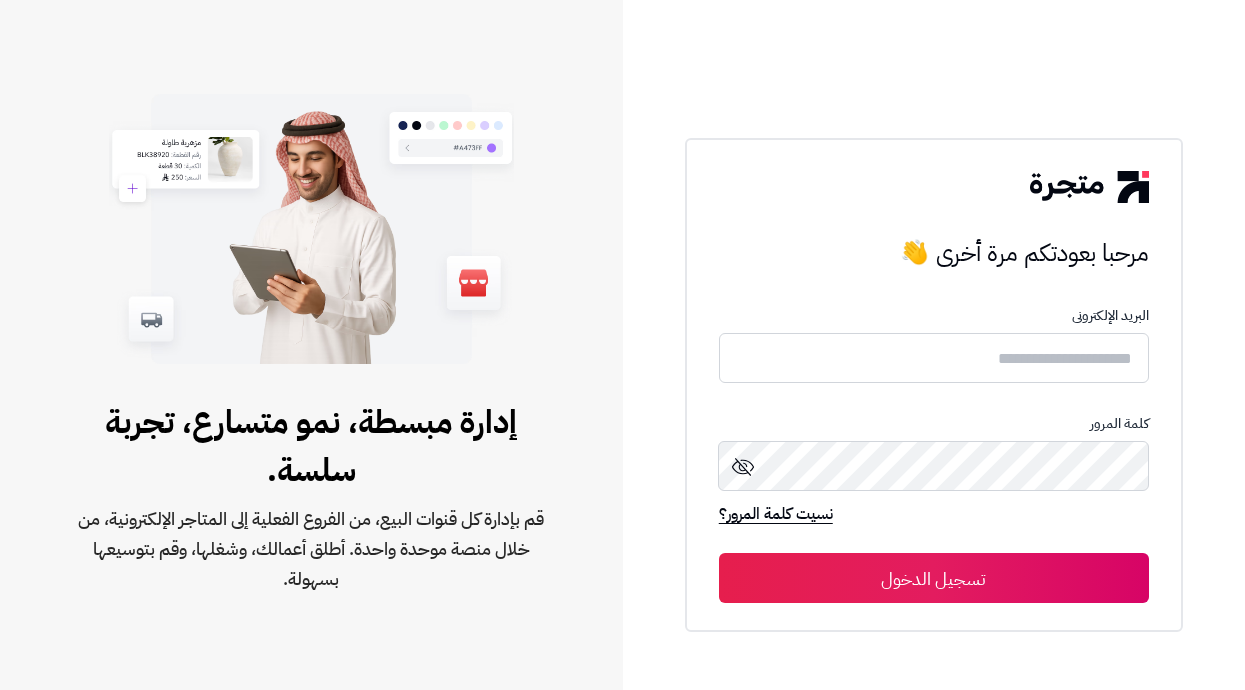 scroll, scrollTop: 0, scrollLeft: 0, axis: both 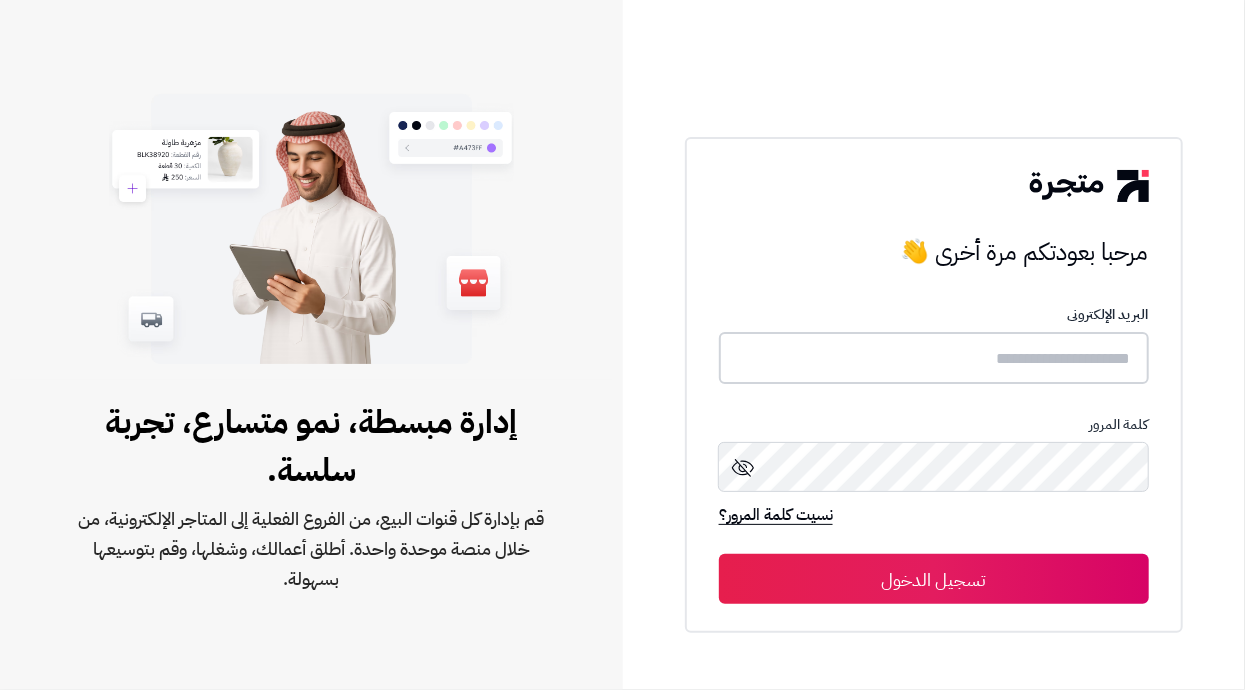 click at bounding box center (934, 358) 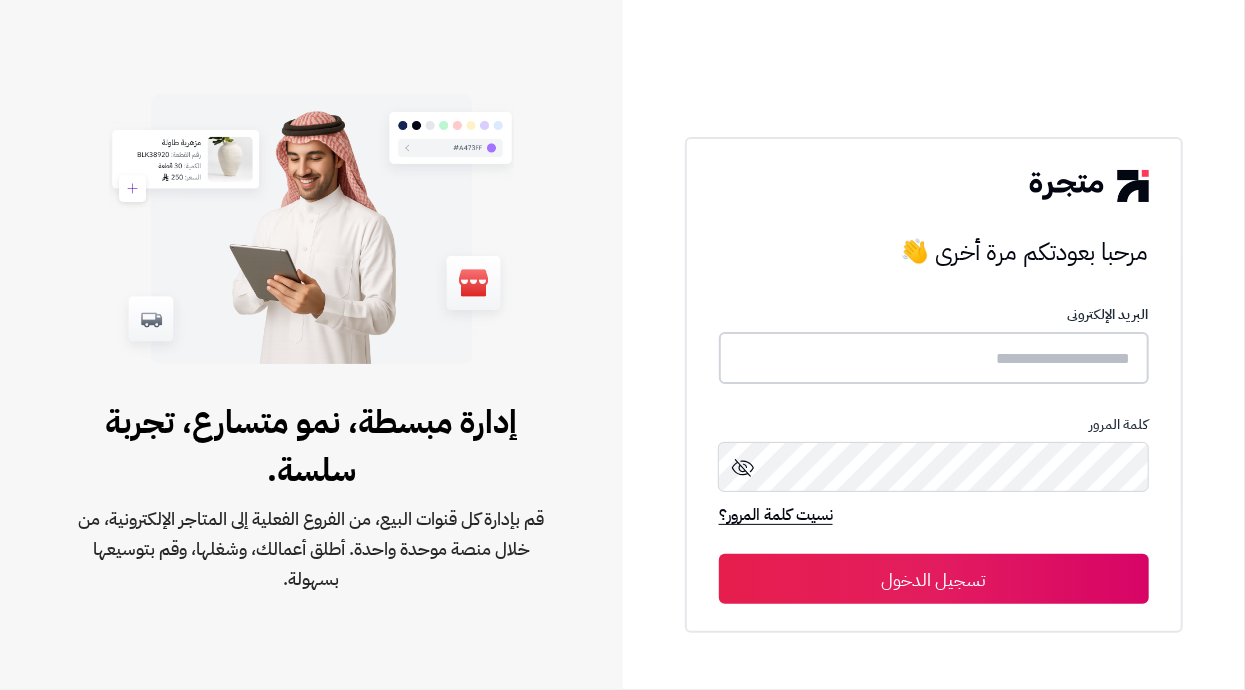 type on "**********" 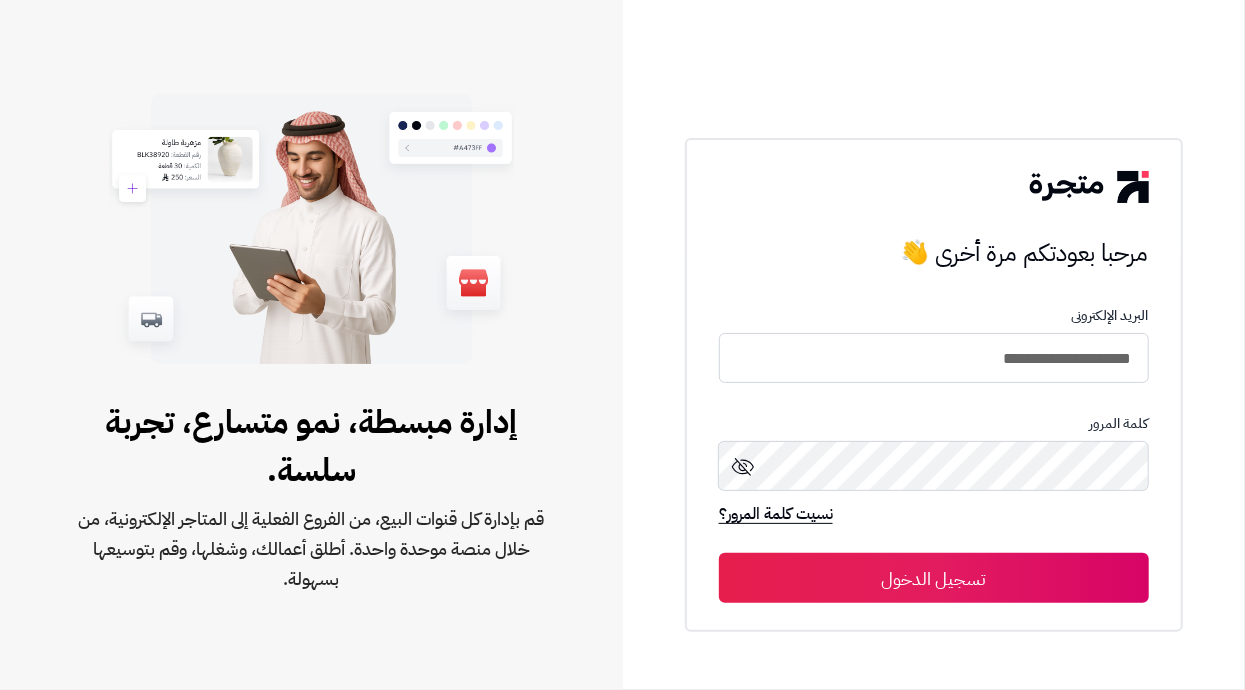 click on "تسجيل الدخول" at bounding box center (934, 578) 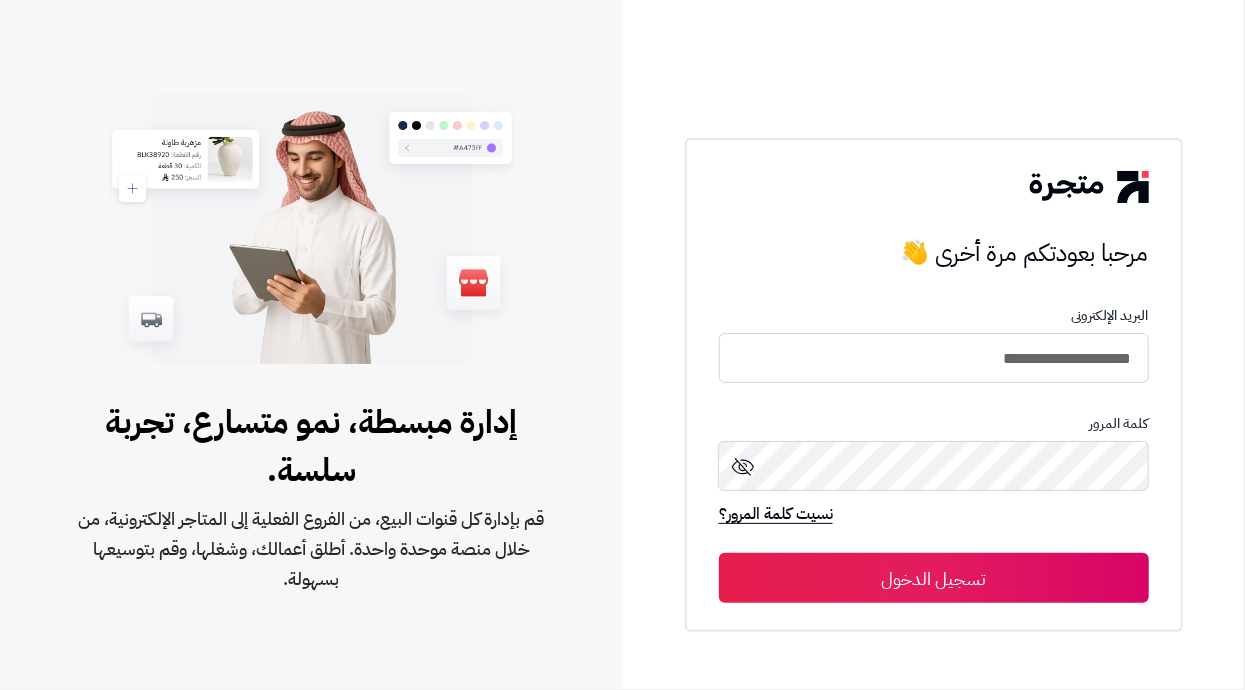 click on "تسجيل الدخول" at bounding box center (934, 578) 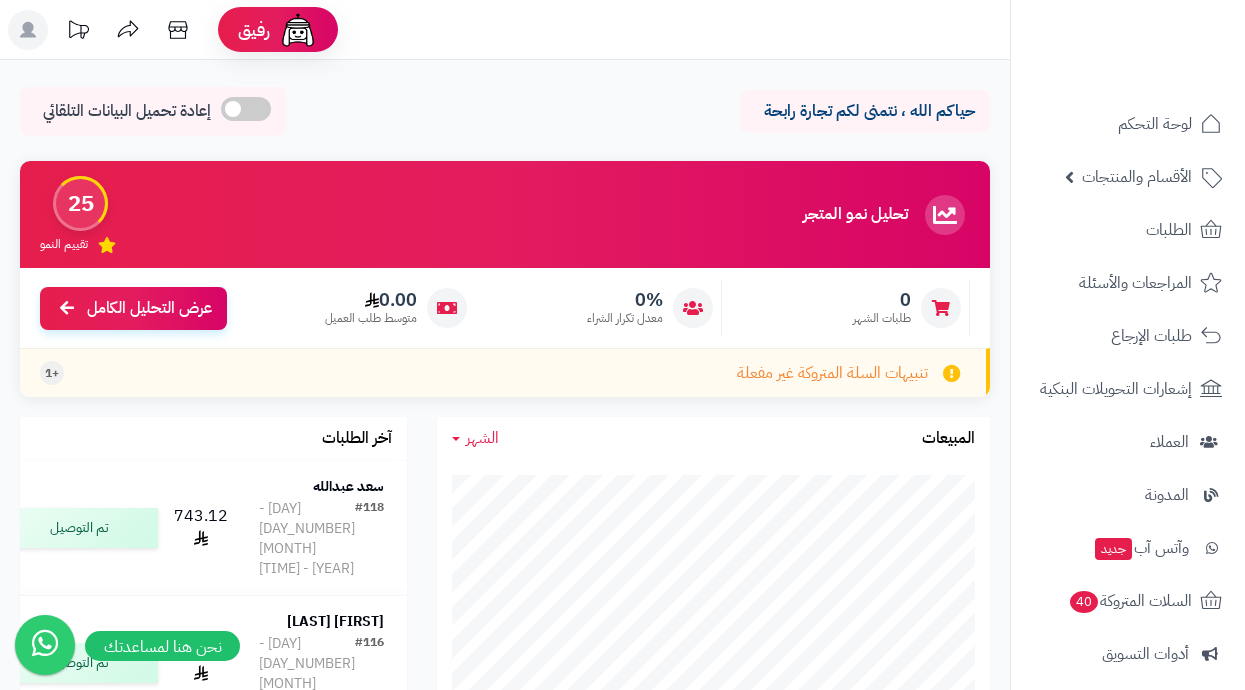 scroll, scrollTop: 0, scrollLeft: 0, axis: both 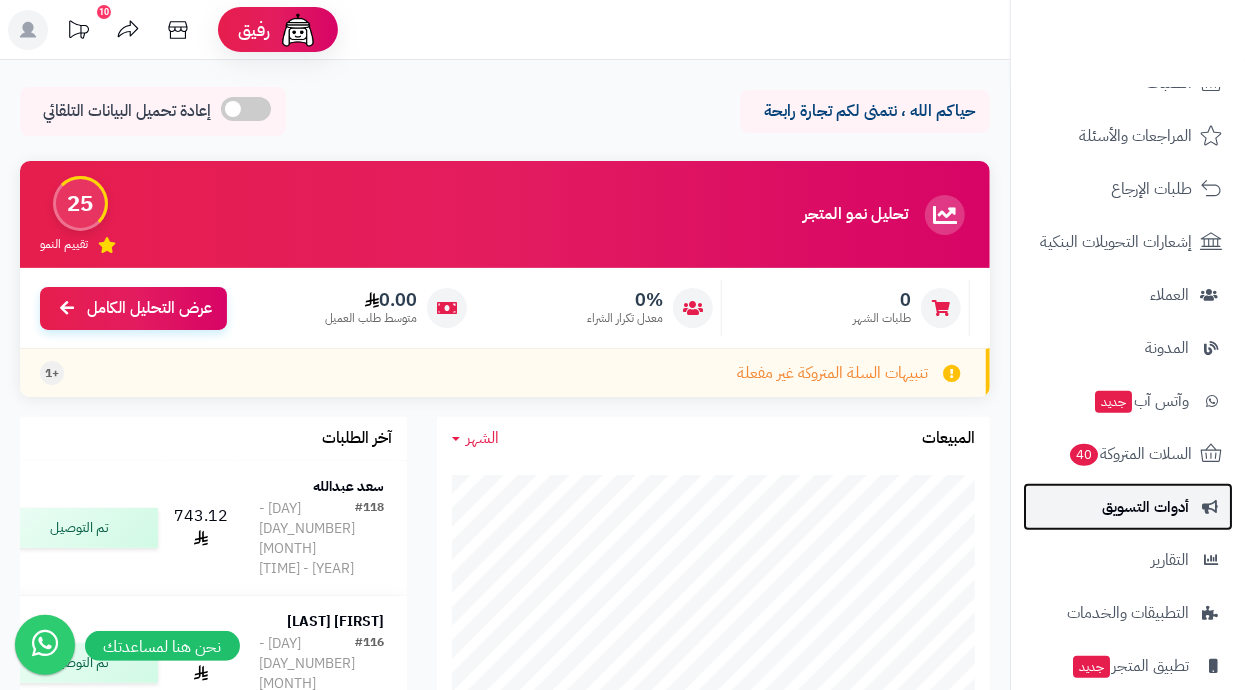 click on "أدوات التسويق" at bounding box center (1145, 507) 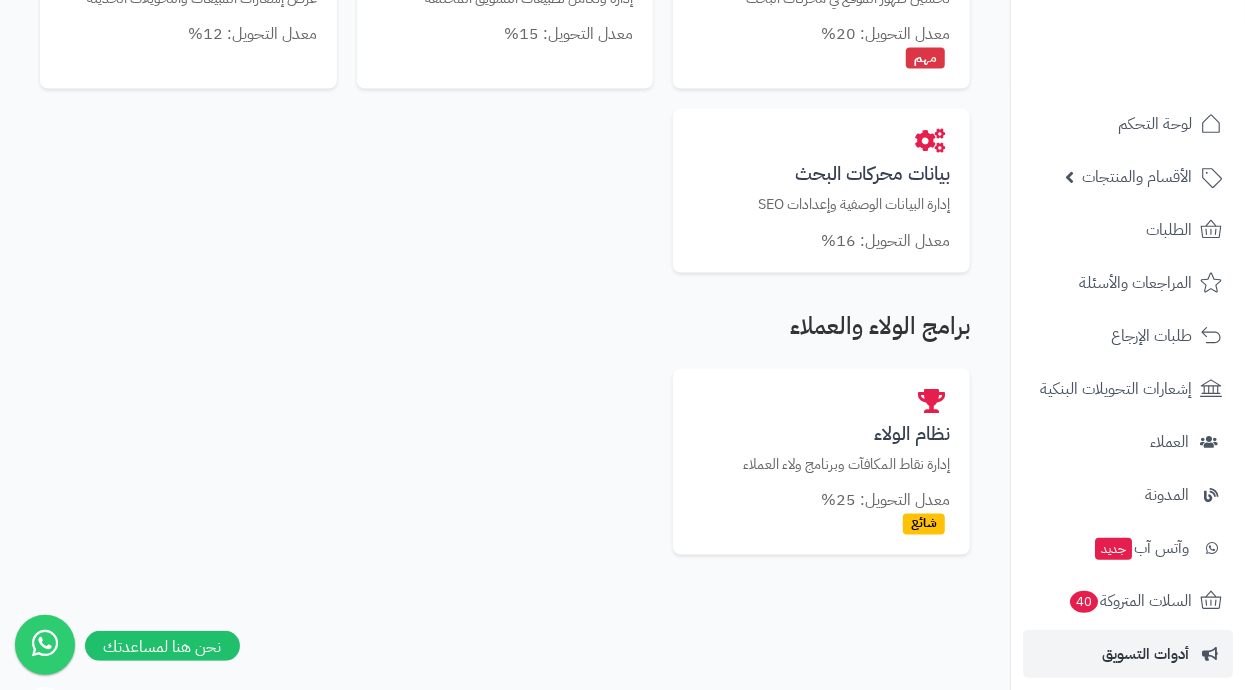 scroll, scrollTop: 1390, scrollLeft: 0, axis: vertical 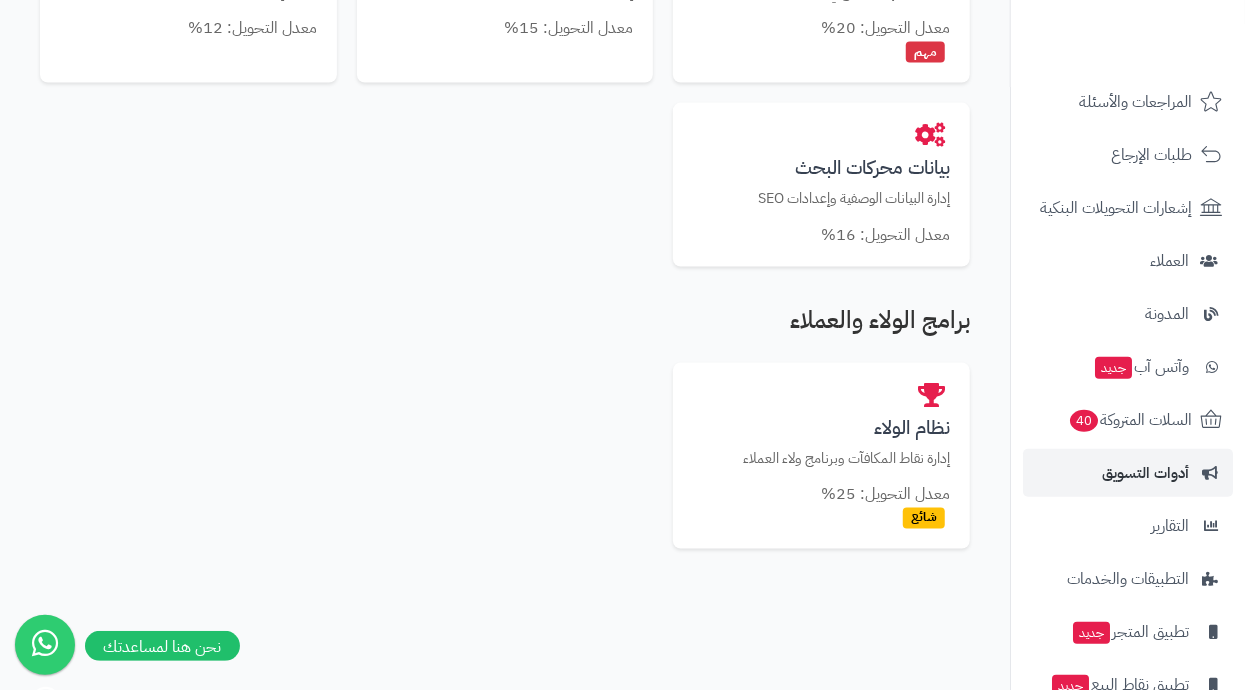 click on "الإعدادات" at bounding box center [1160, 738] 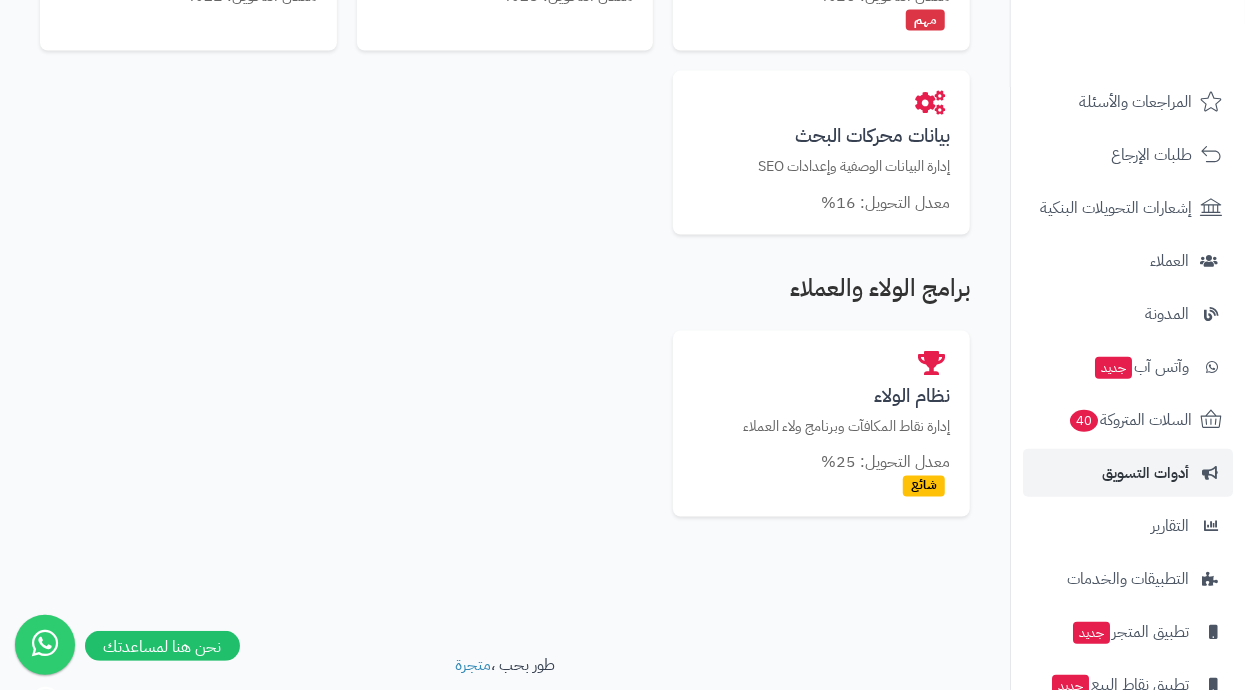 scroll, scrollTop: 1478, scrollLeft: 0, axis: vertical 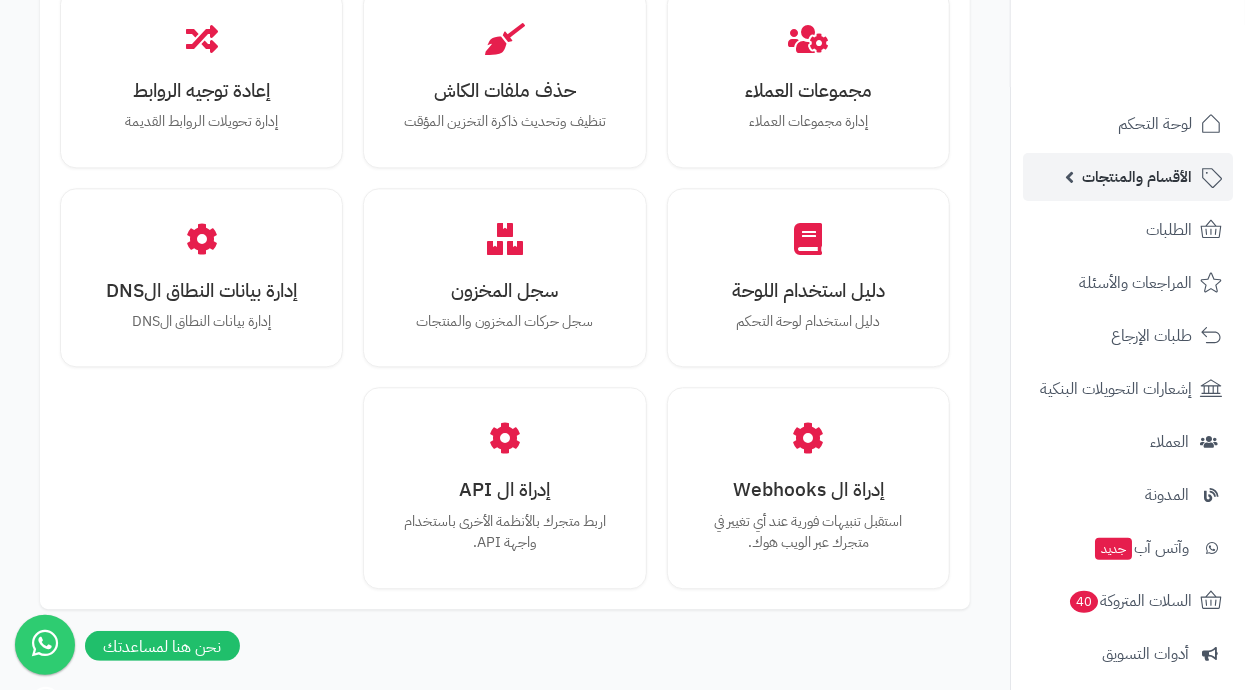 click on "الأقسام والمنتجات" at bounding box center [1137, 177] 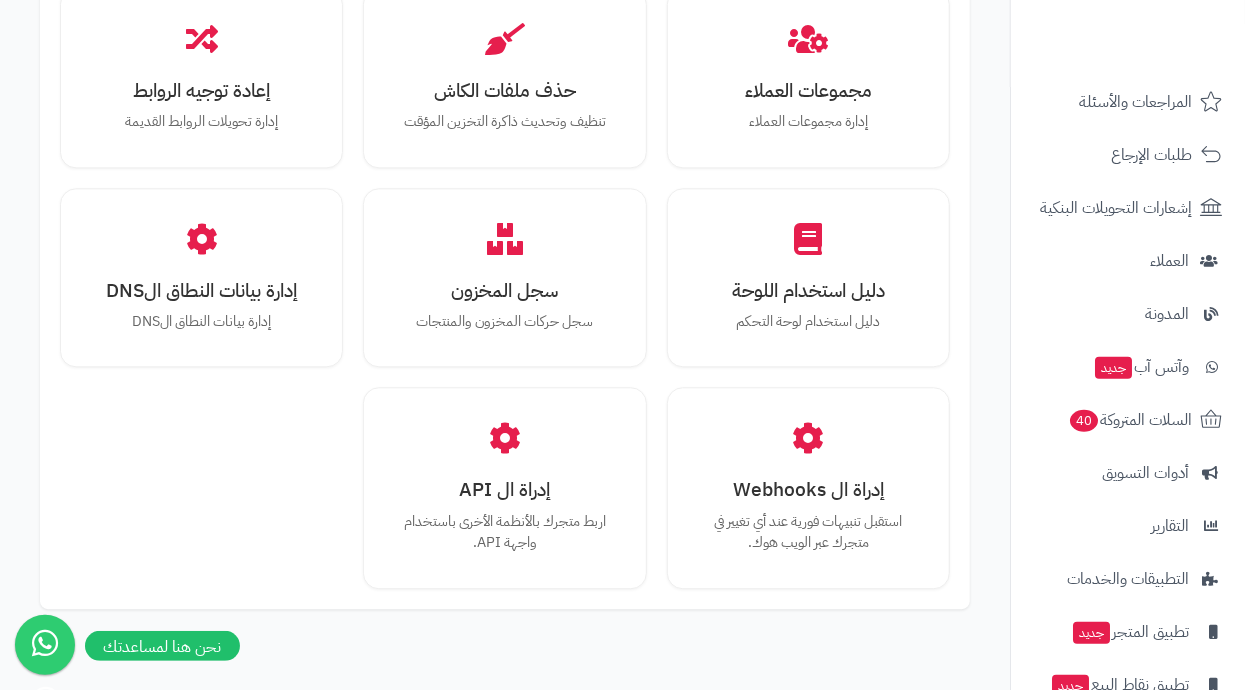 scroll, scrollTop: 472, scrollLeft: 0, axis: vertical 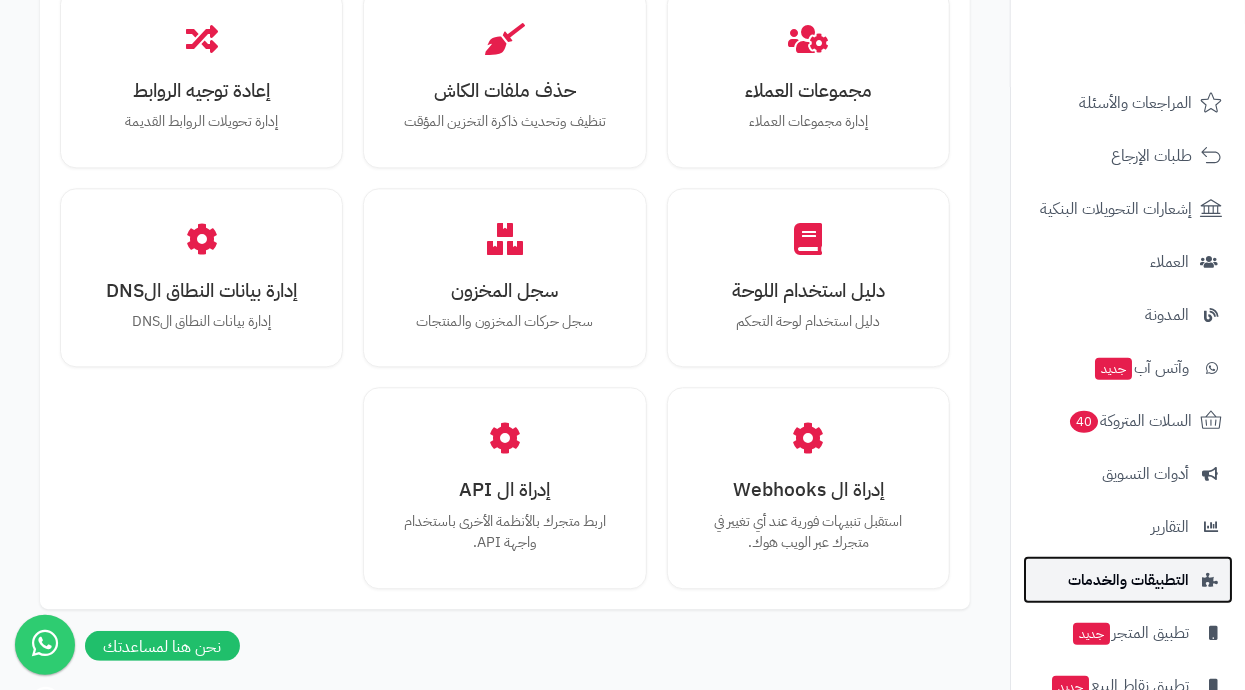 click on "التطبيقات والخدمات" at bounding box center [1128, 580] 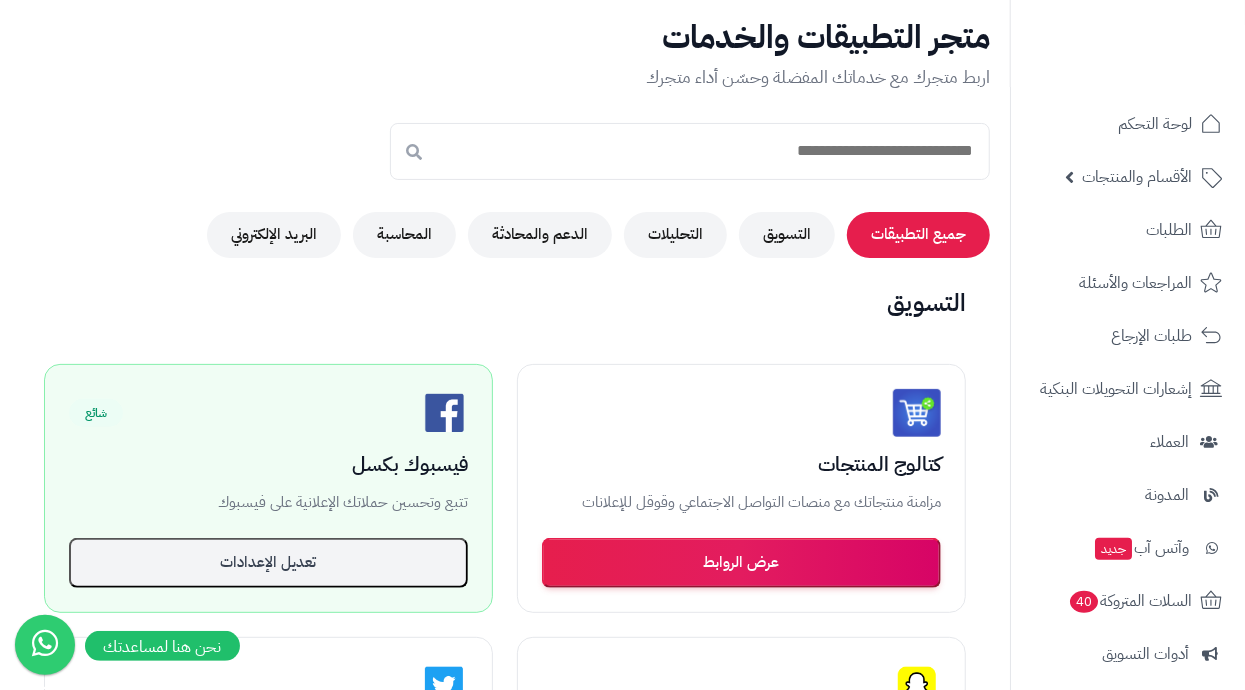 scroll, scrollTop: 0, scrollLeft: 0, axis: both 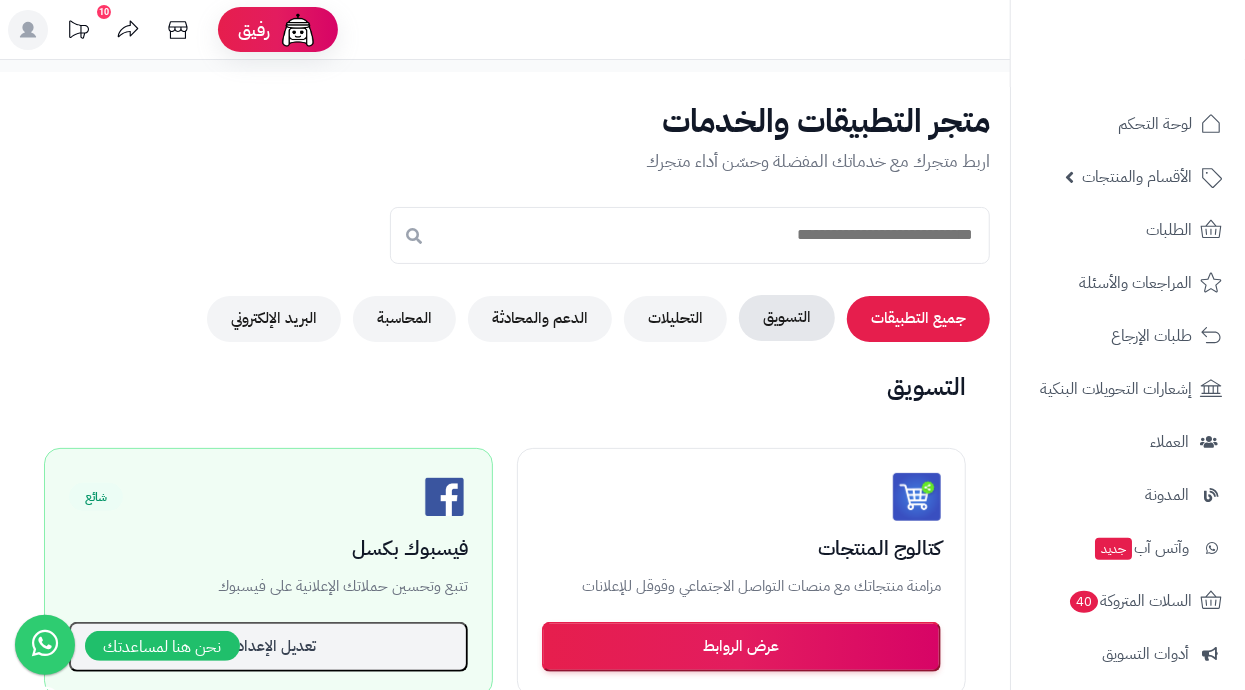 click on "التسويق" at bounding box center (787, 318) 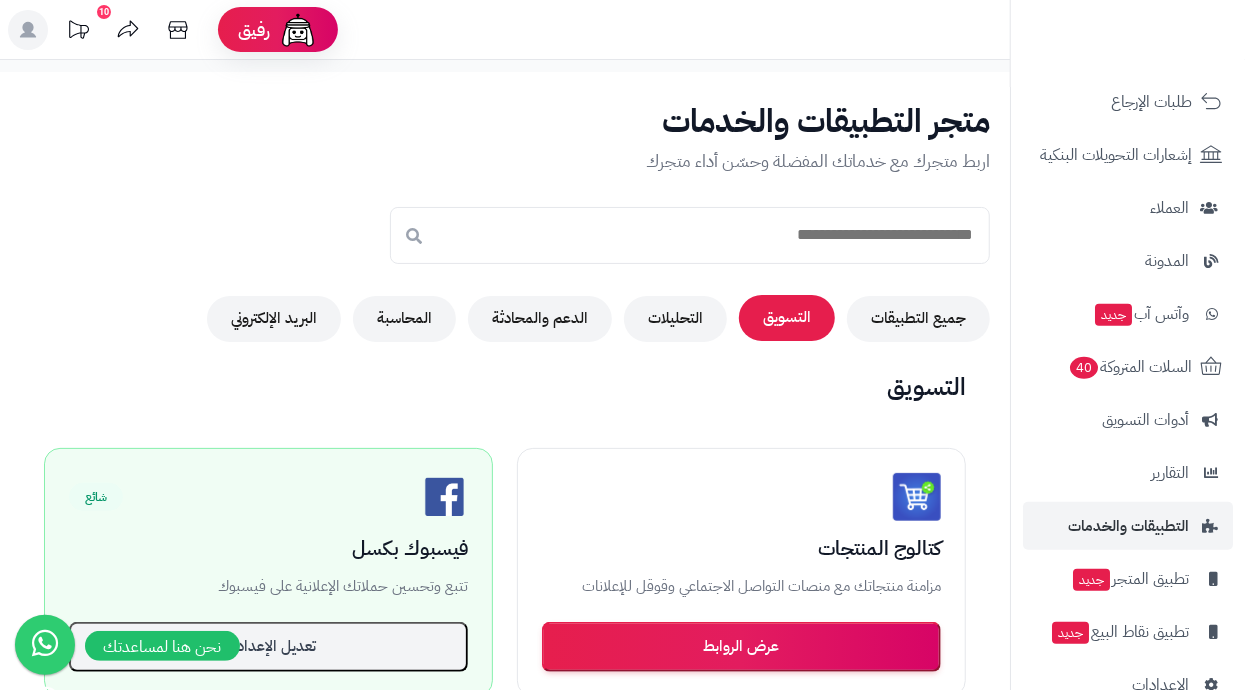 scroll, scrollTop: 277, scrollLeft: 0, axis: vertical 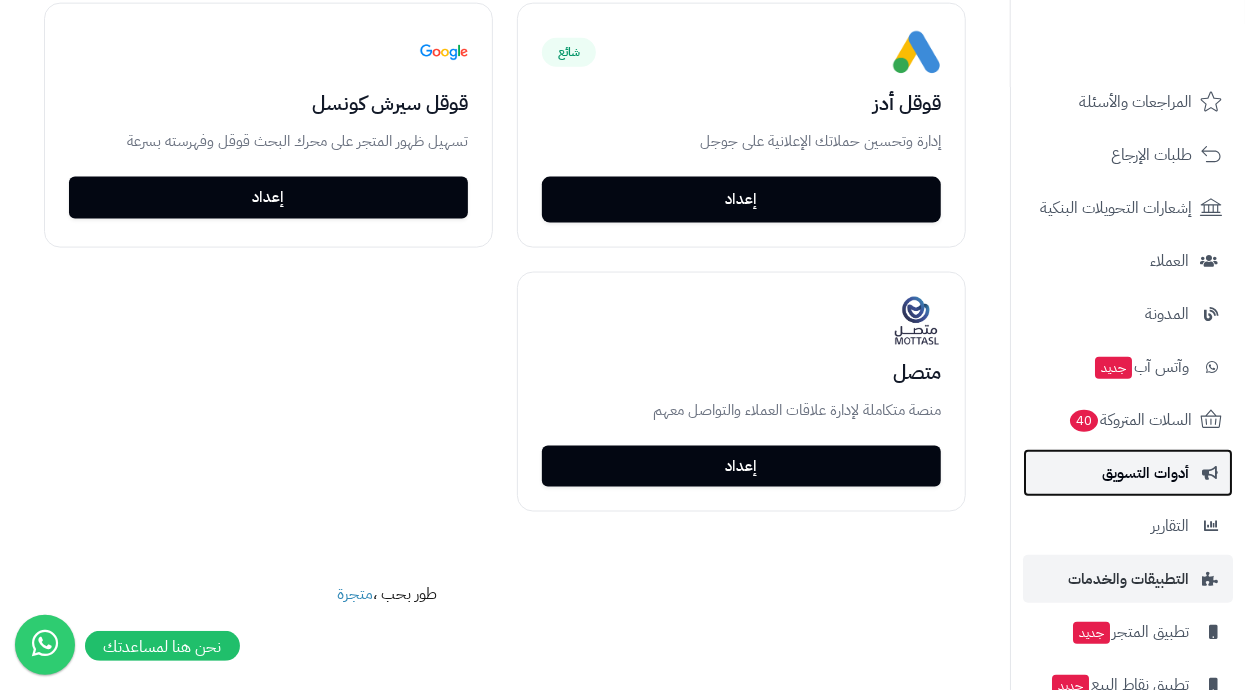 click on "أدوات التسويق" at bounding box center [1145, 473] 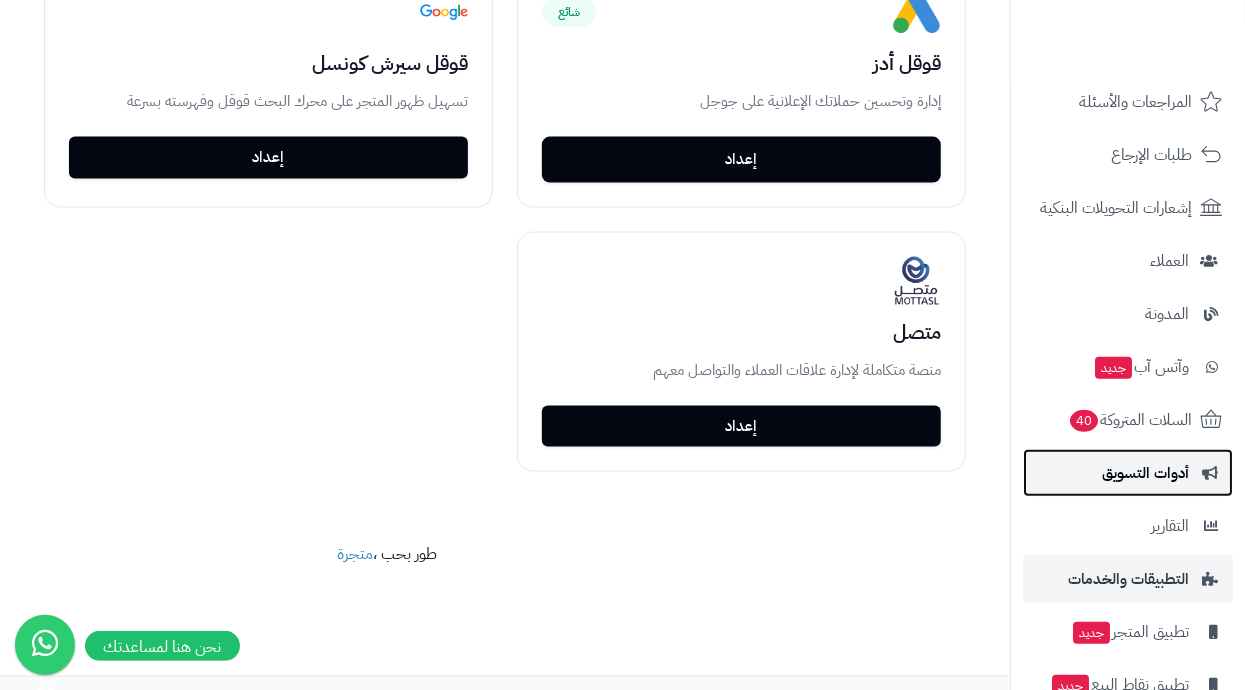 scroll, scrollTop: 1388, scrollLeft: 0, axis: vertical 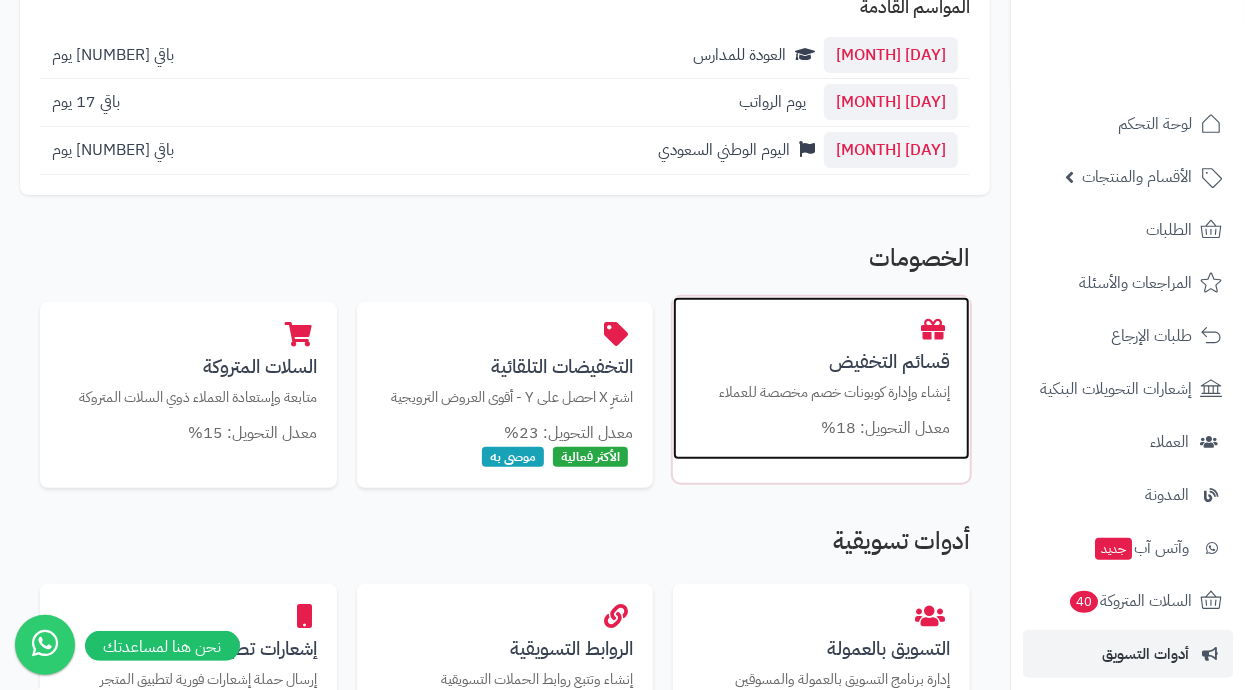 click on "إنشاء وإدارة كوبونات خصم مخصصة للعملاء" at bounding box center [821, 392] 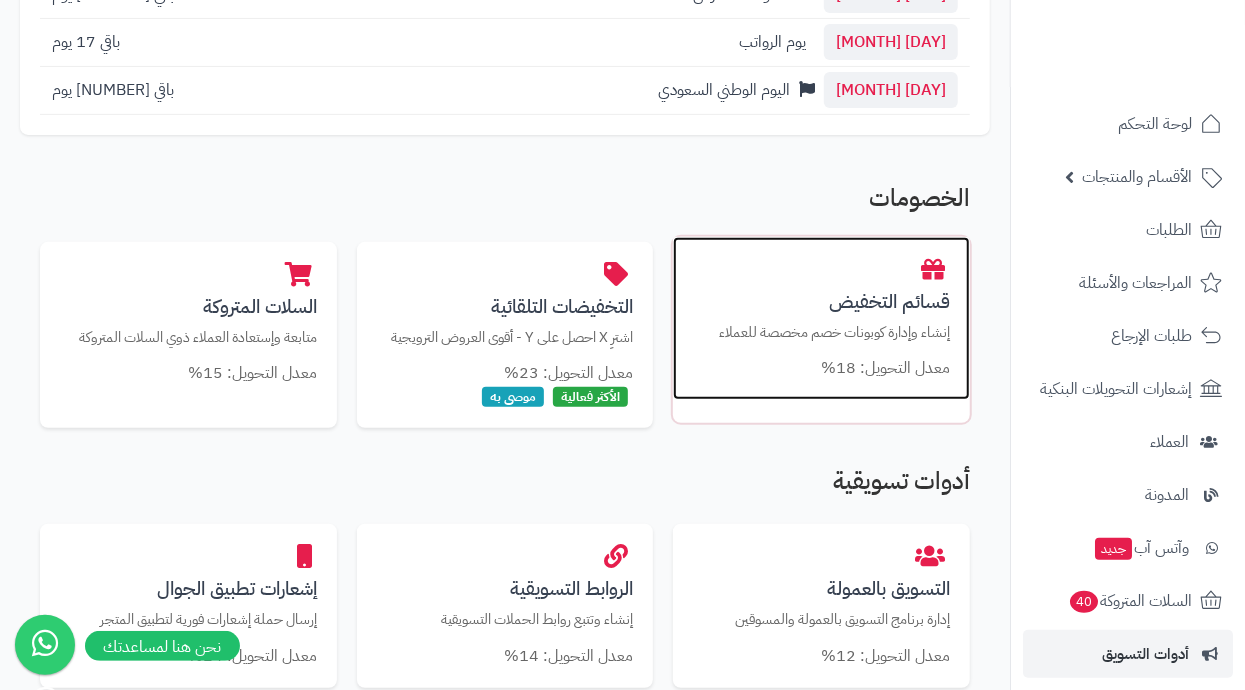 scroll, scrollTop: 355, scrollLeft: 0, axis: vertical 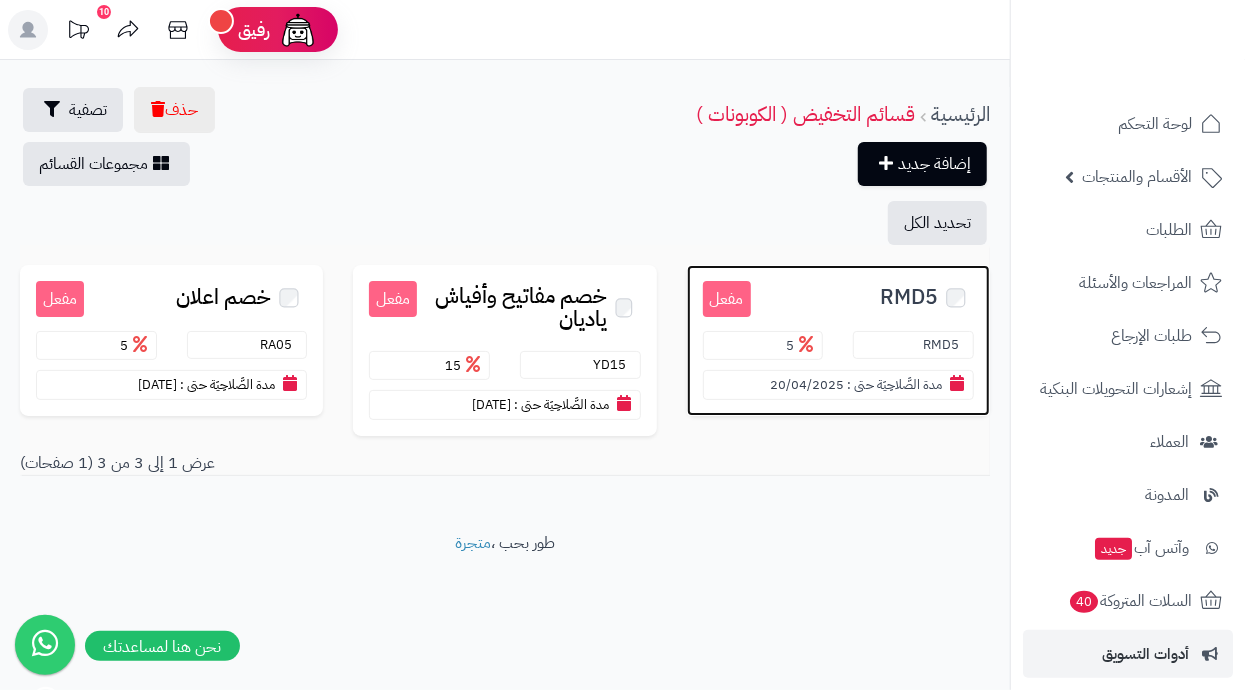 click on "مدة الصَّلاحِيَة حتى :" at bounding box center (894, 384) 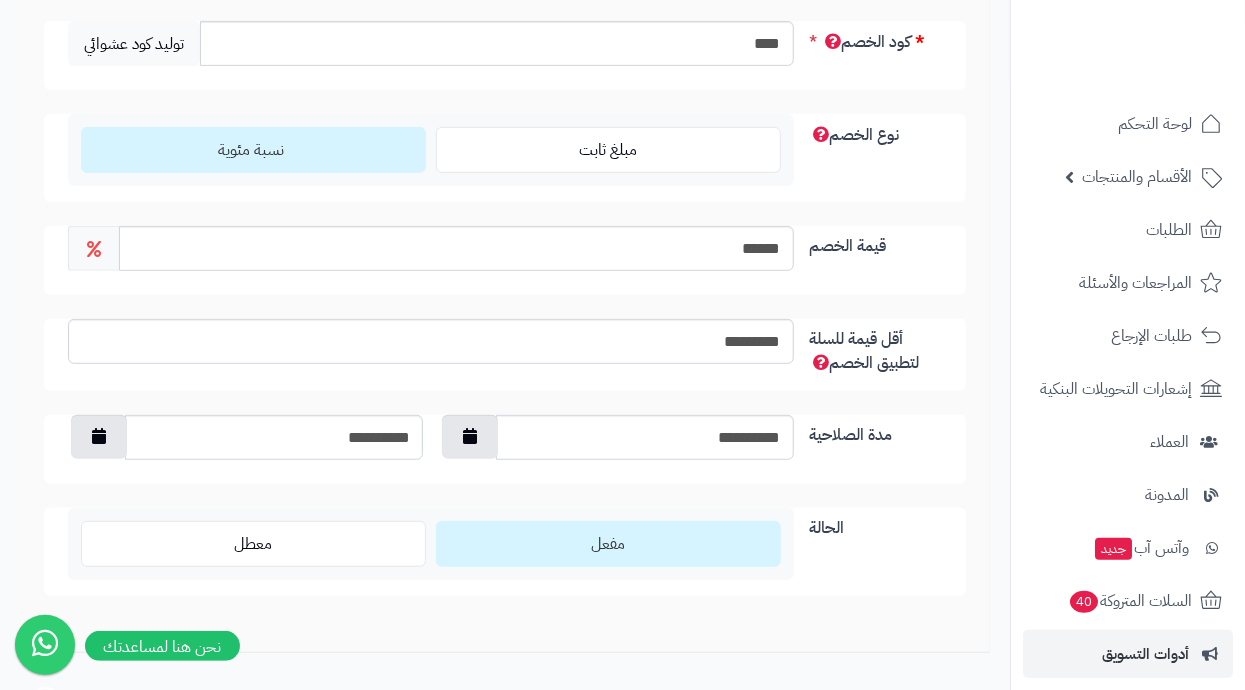 scroll, scrollTop: 388, scrollLeft: 0, axis: vertical 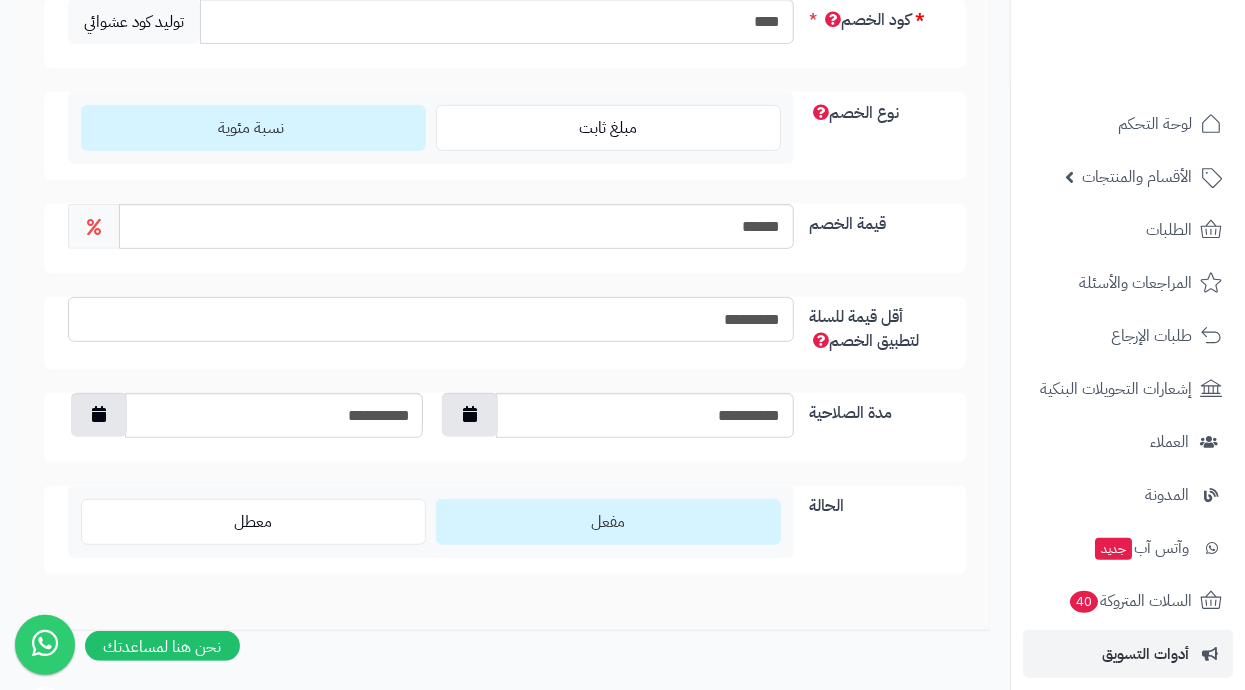 click on "*********" at bounding box center (431, 319) 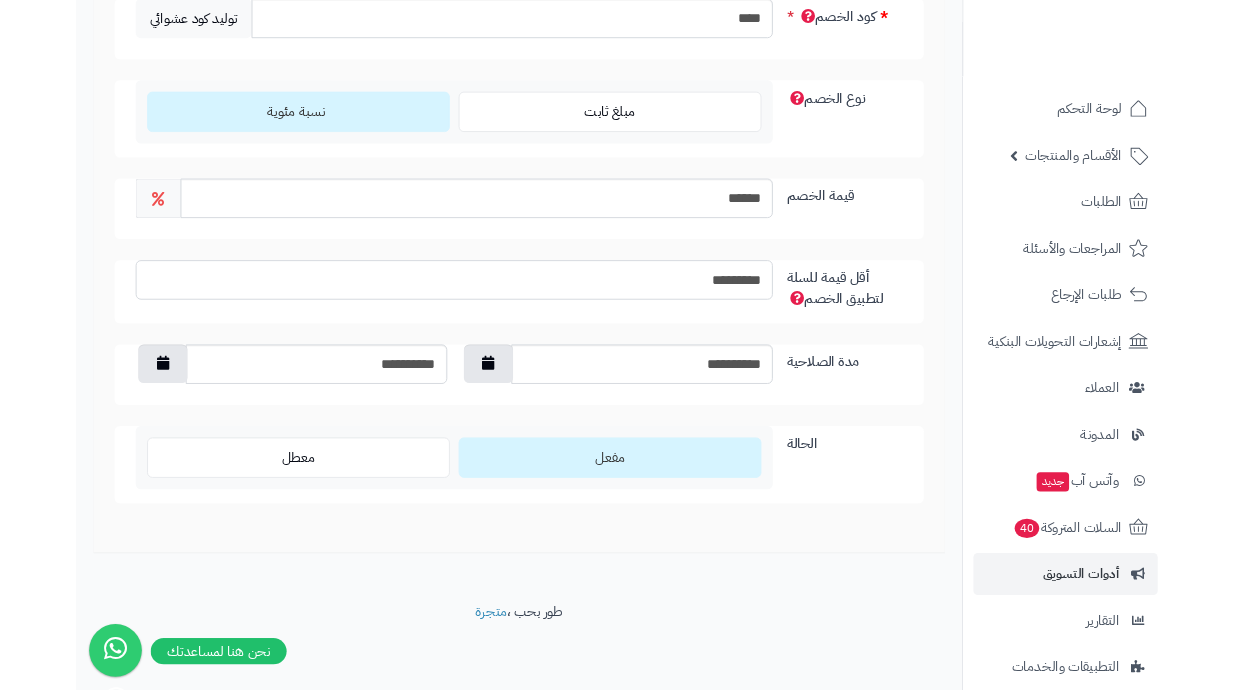 scroll, scrollTop: 443, scrollLeft: 0, axis: vertical 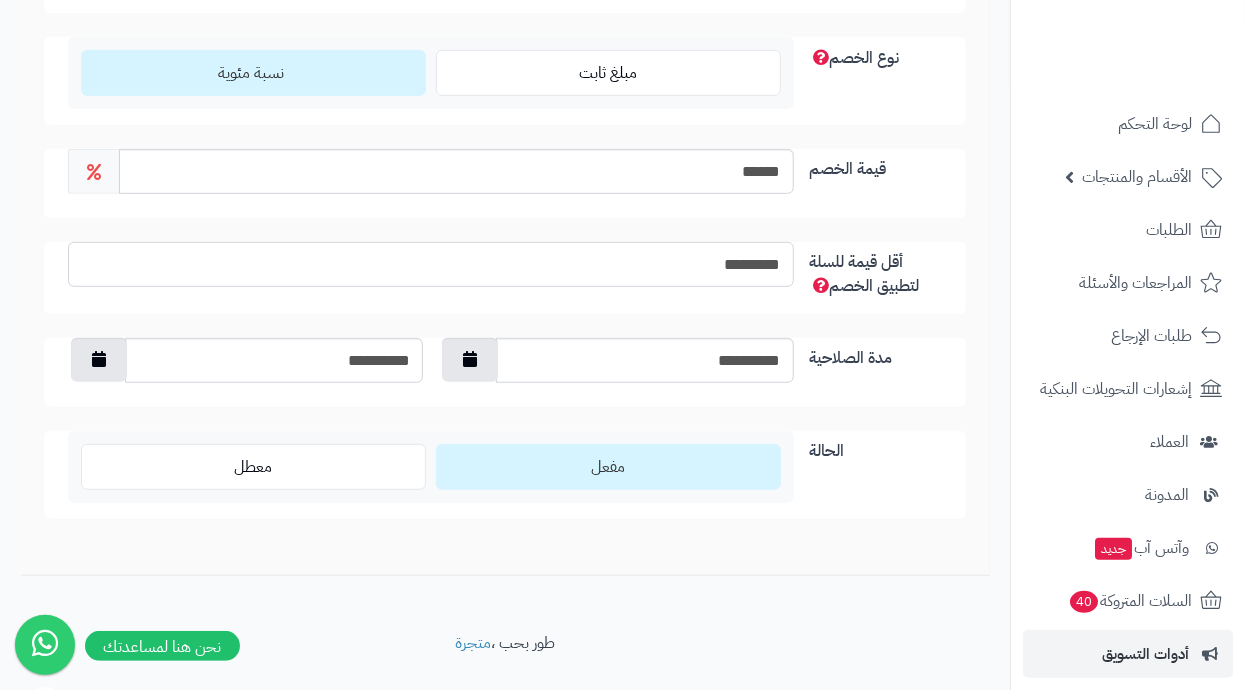 click on "*********" at bounding box center (431, 264) 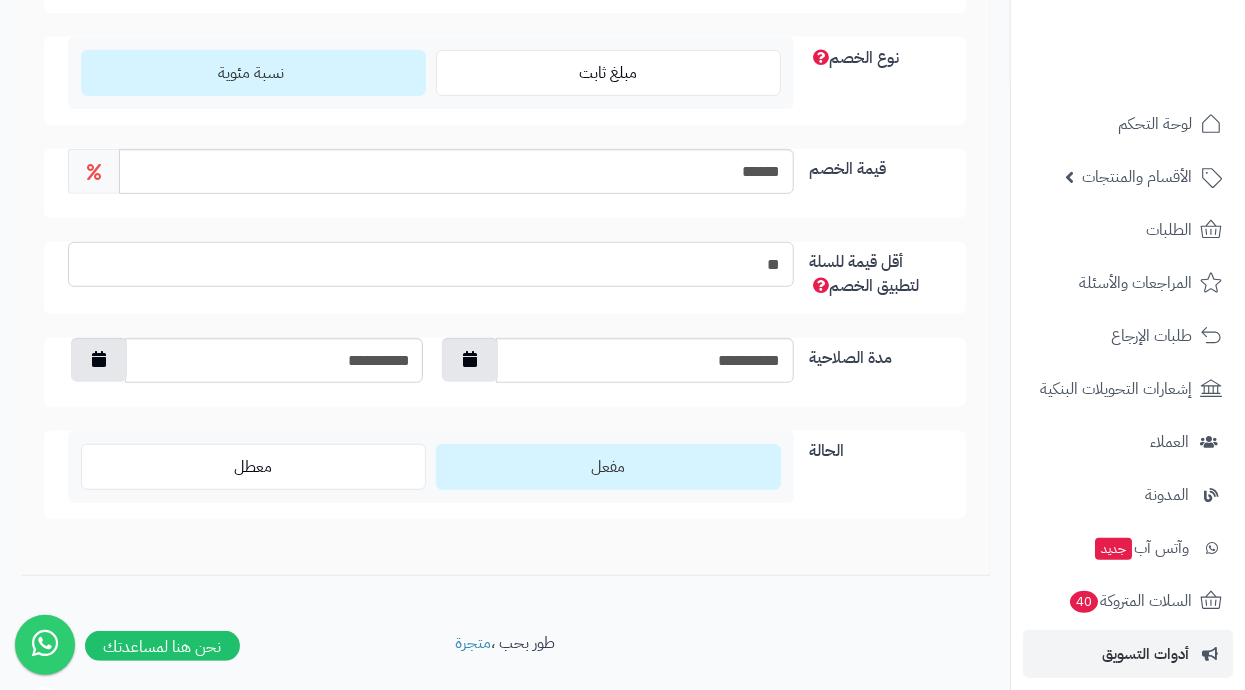type on "***" 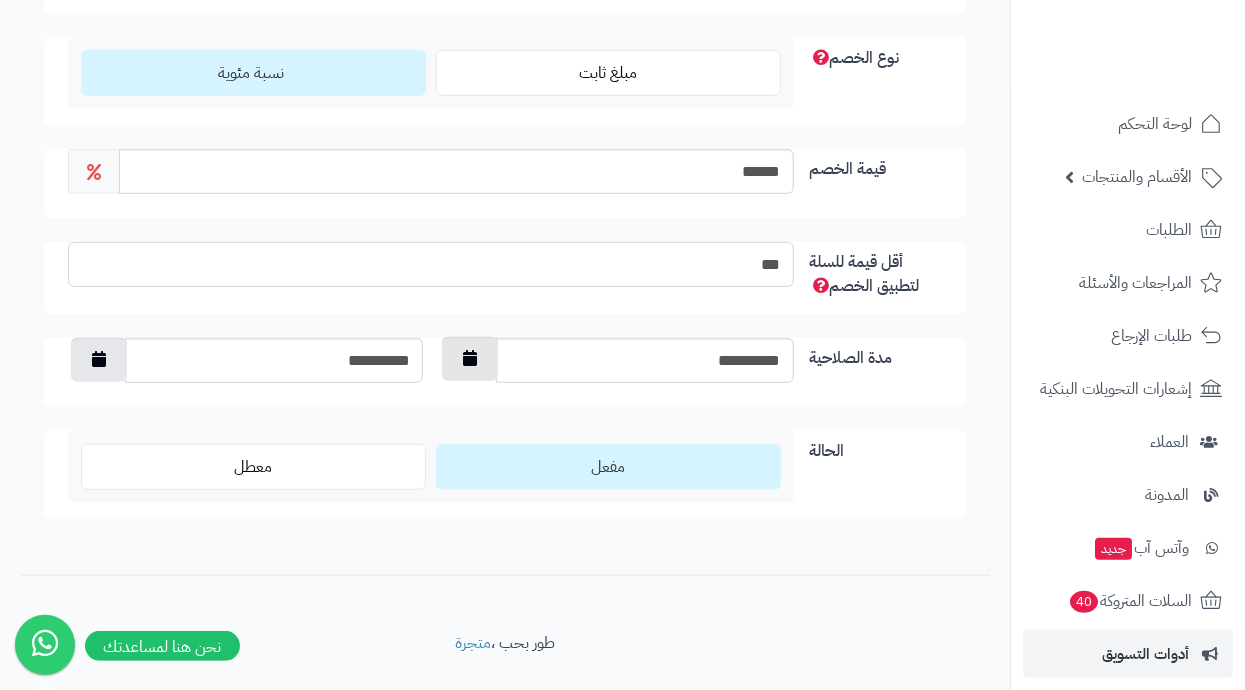 click at bounding box center [470, 358] 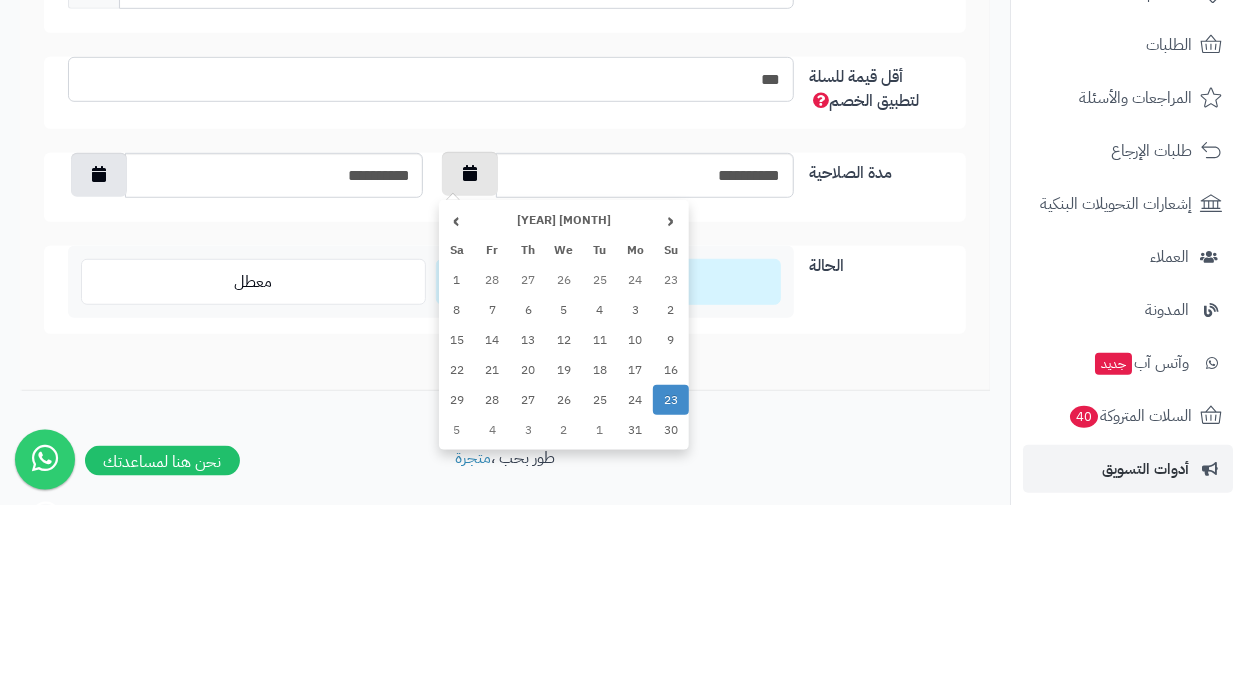 scroll, scrollTop: 443, scrollLeft: 0, axis: vertical 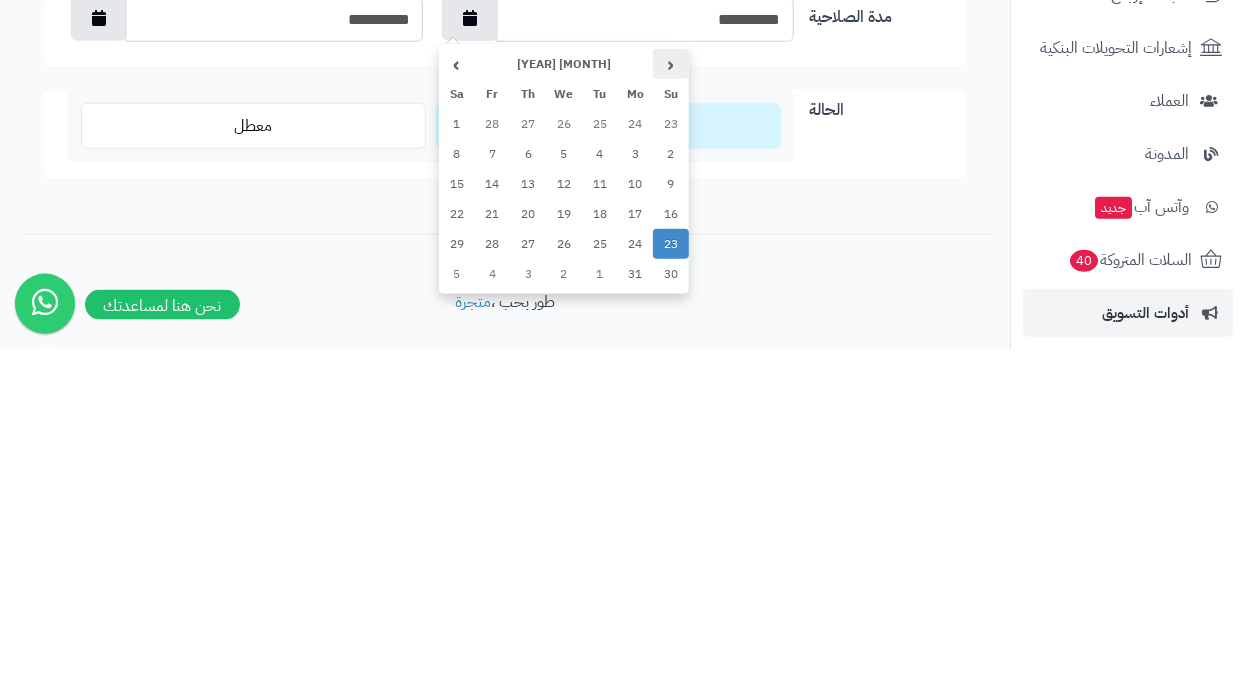 click on "‹" at bounding box center [671, 405] 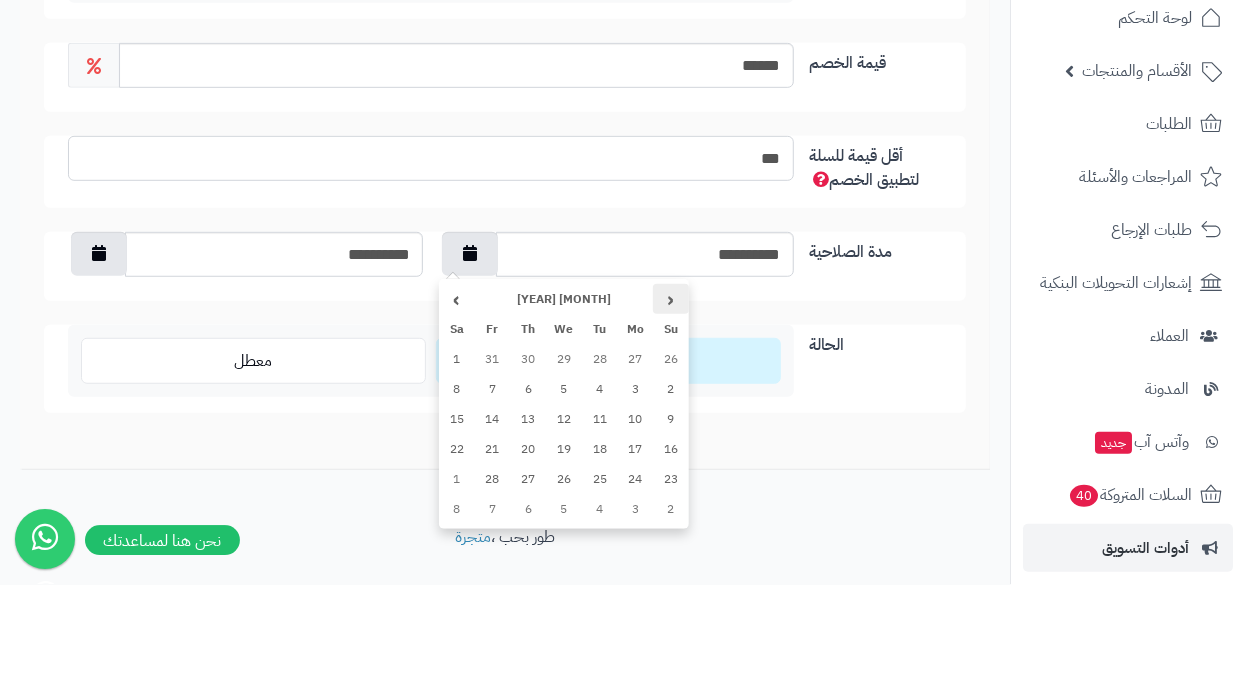 scroll, scrollTop: 443, scrollLeft: 0, axis: vertical 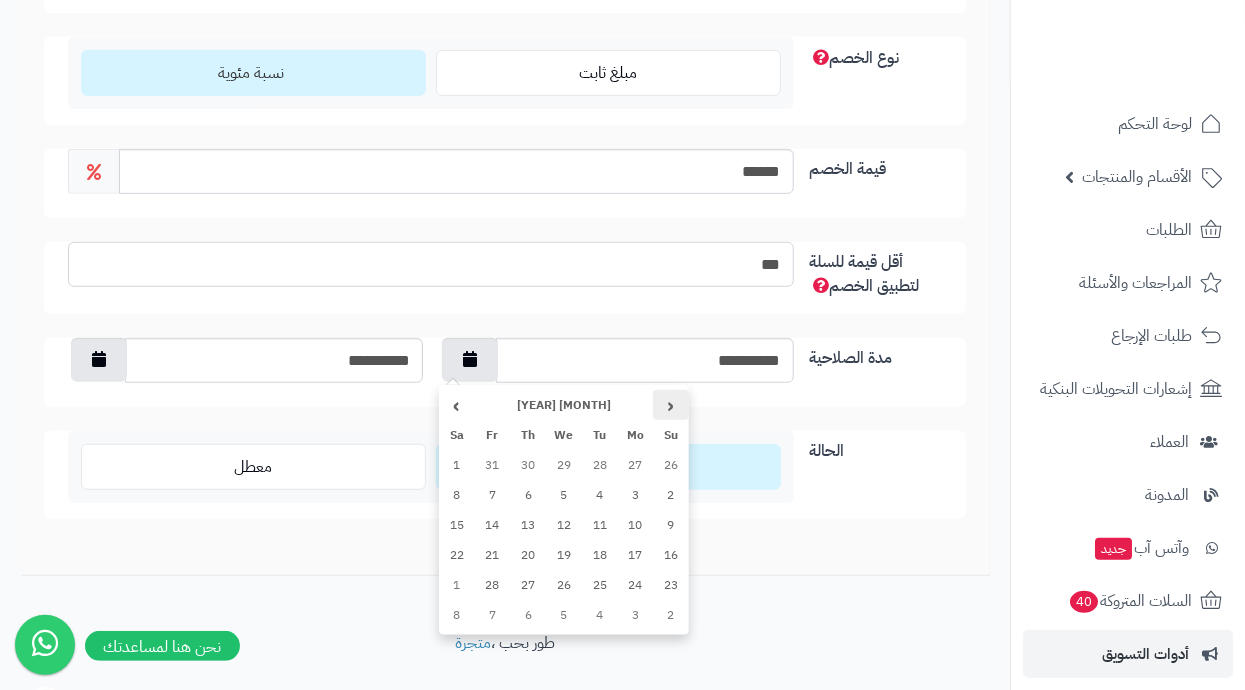 click on "‹" at bounding box center [671, 405] 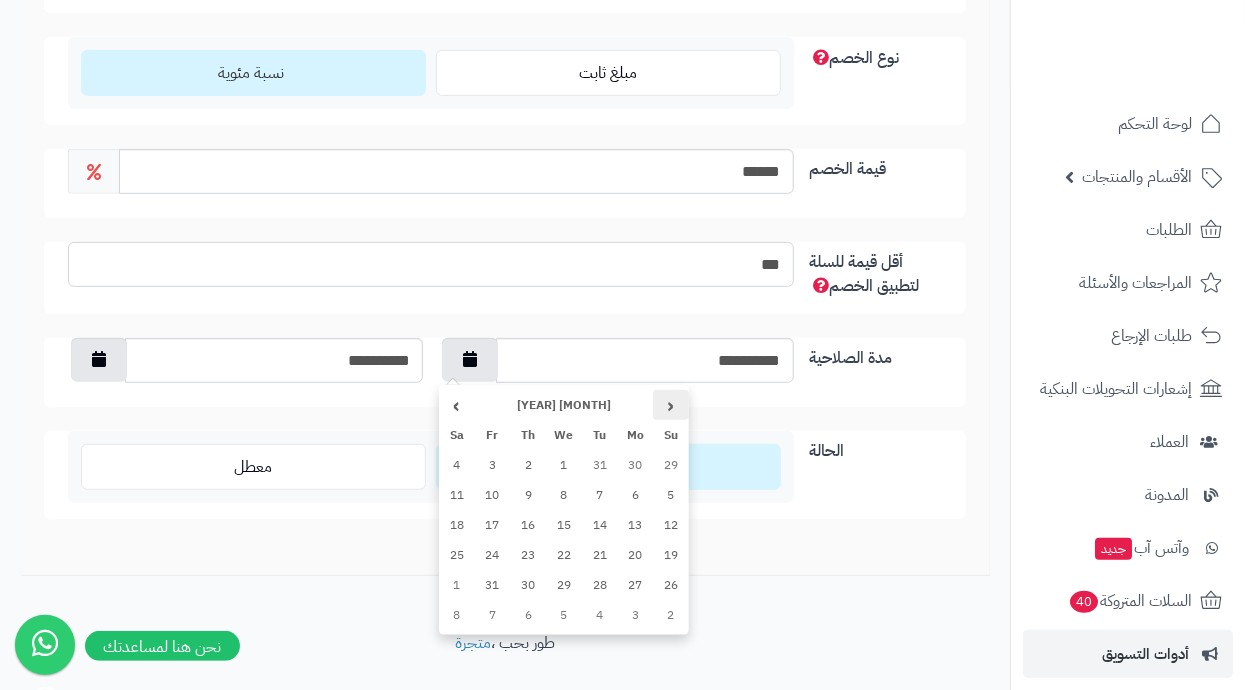 click on "‹" at bounding box center (671, 405) 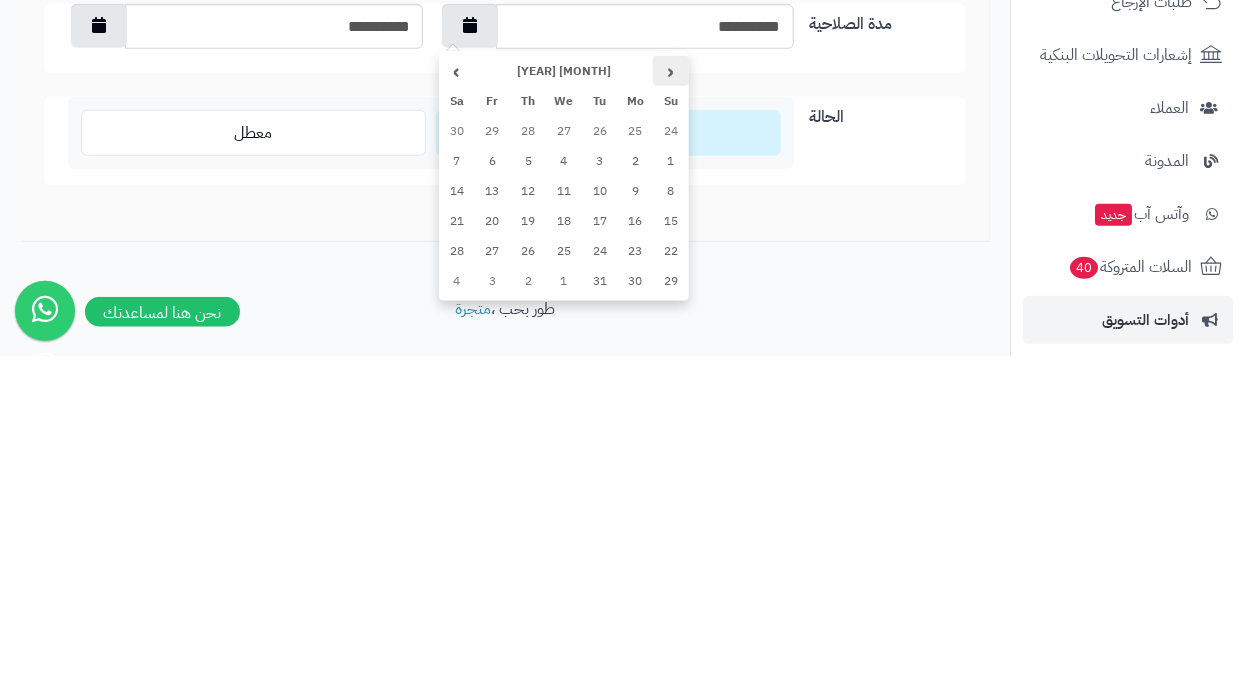 click on "‹" at bounding box center [671, 405] 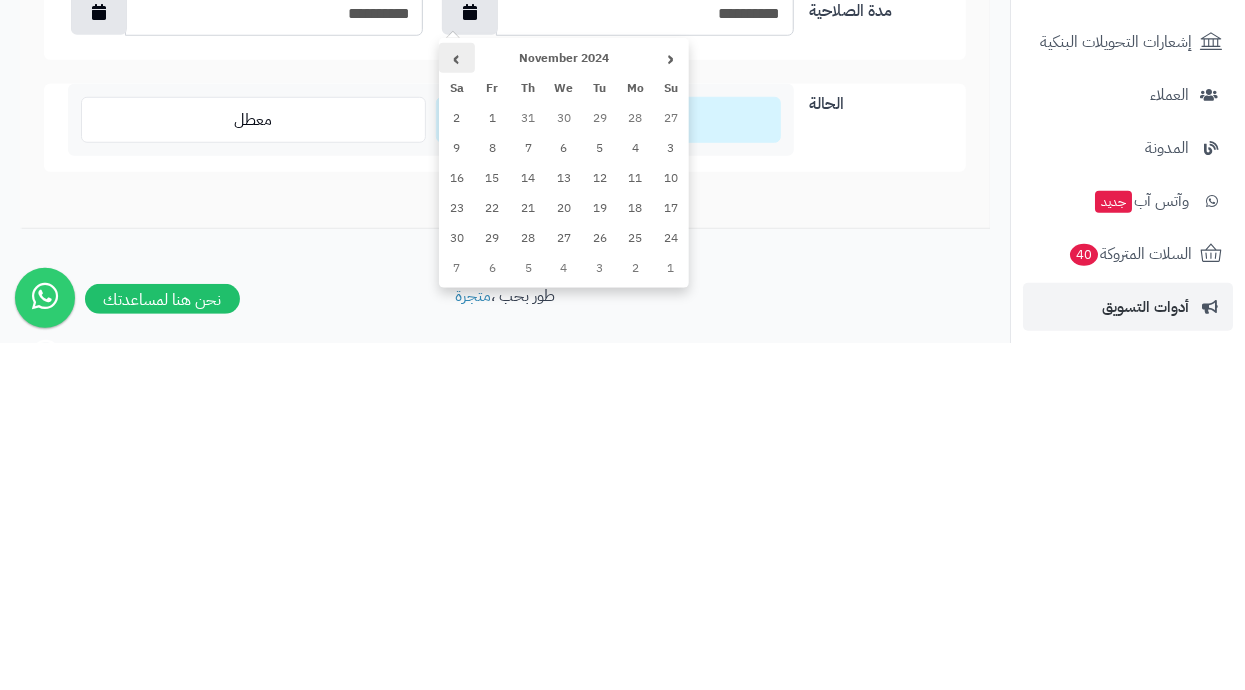 click on "›" at bounding box center [457, 405] 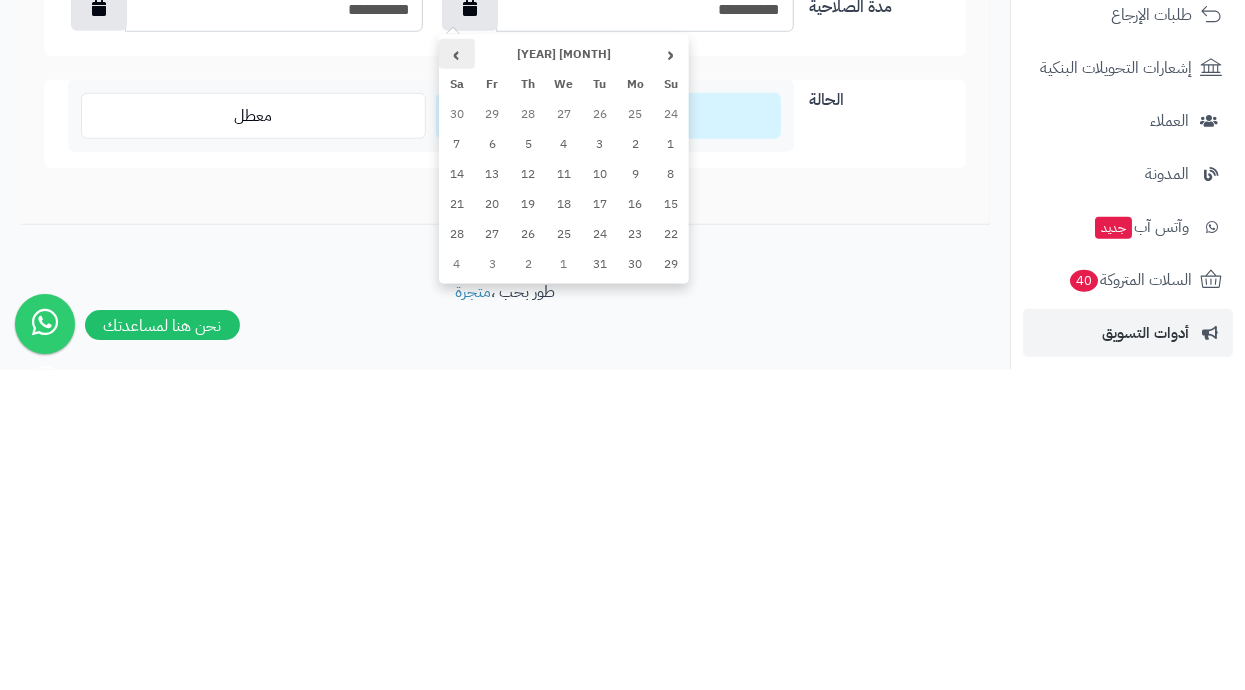 scroll, scrollTop: 473, scrollLeft: 0, axis: vertical 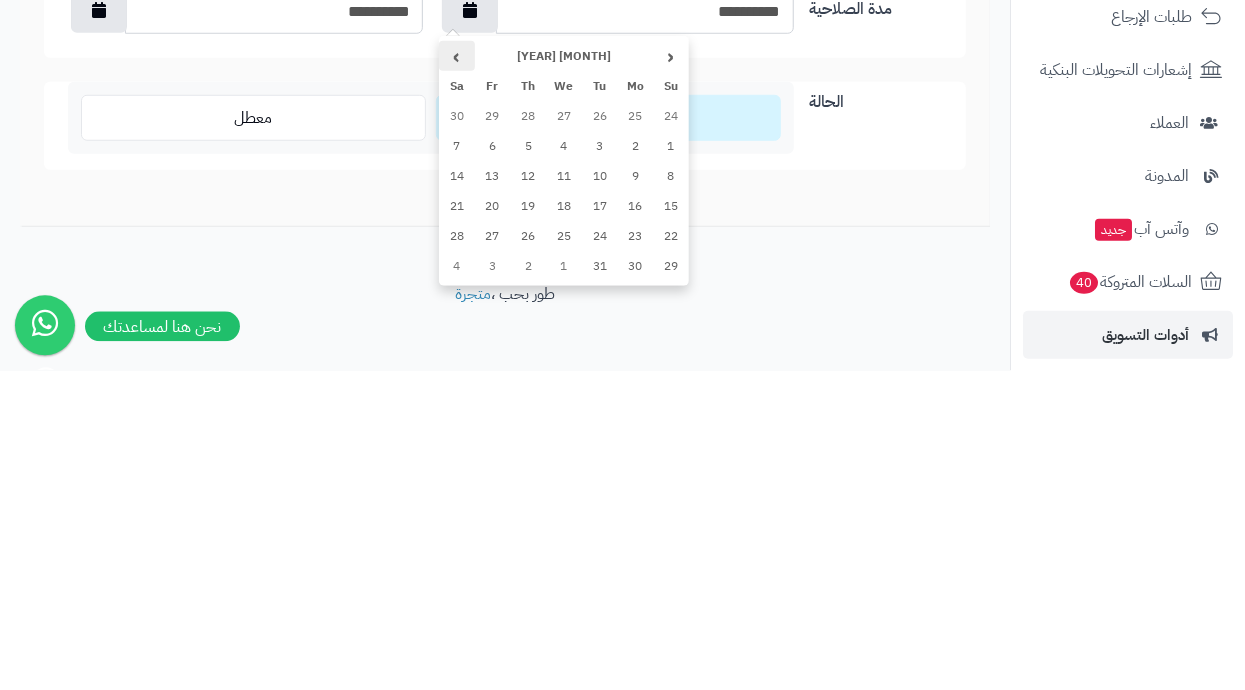 click on "›" at bounding box center [457, 375] 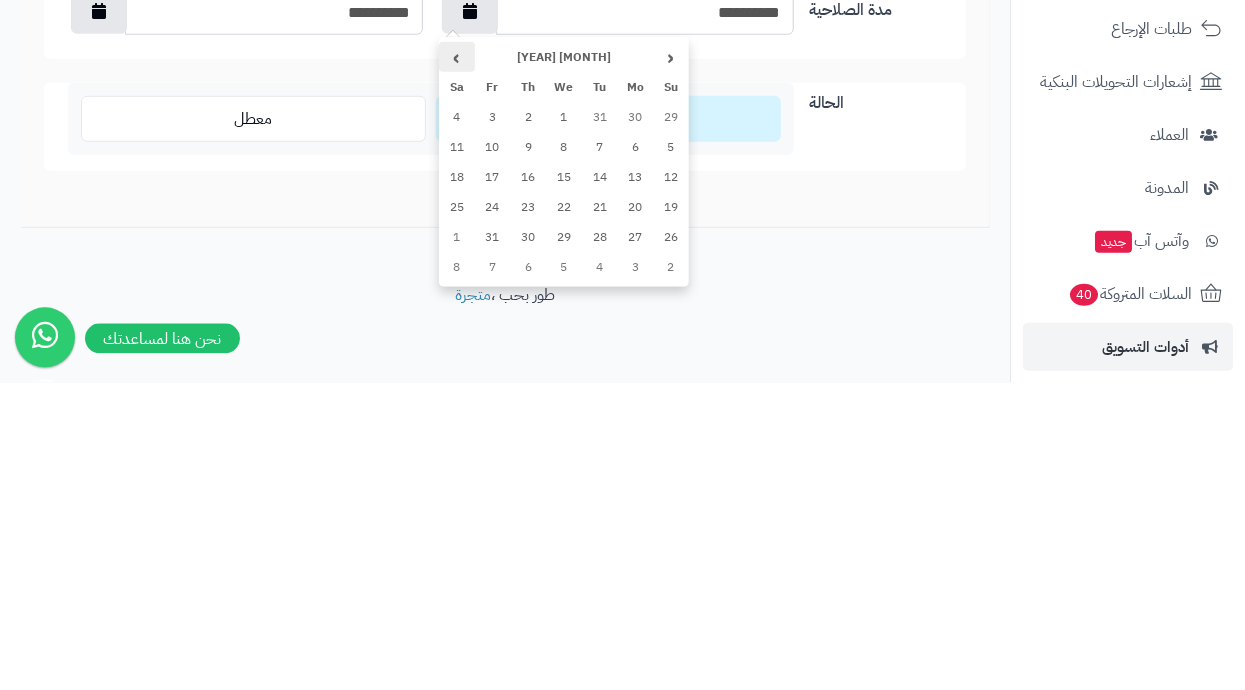 click on "›" at bounding box center (457, 364) 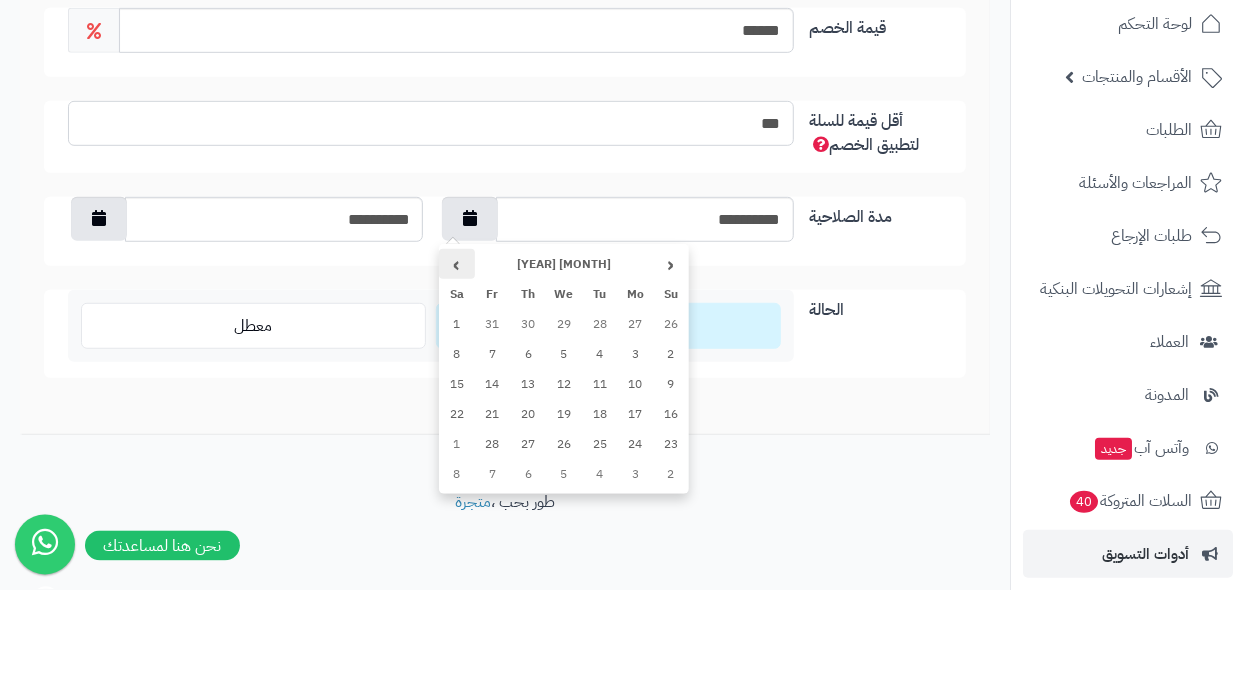 scroll, scrollTop: 484, scrollLeft: 0, axis: vertical 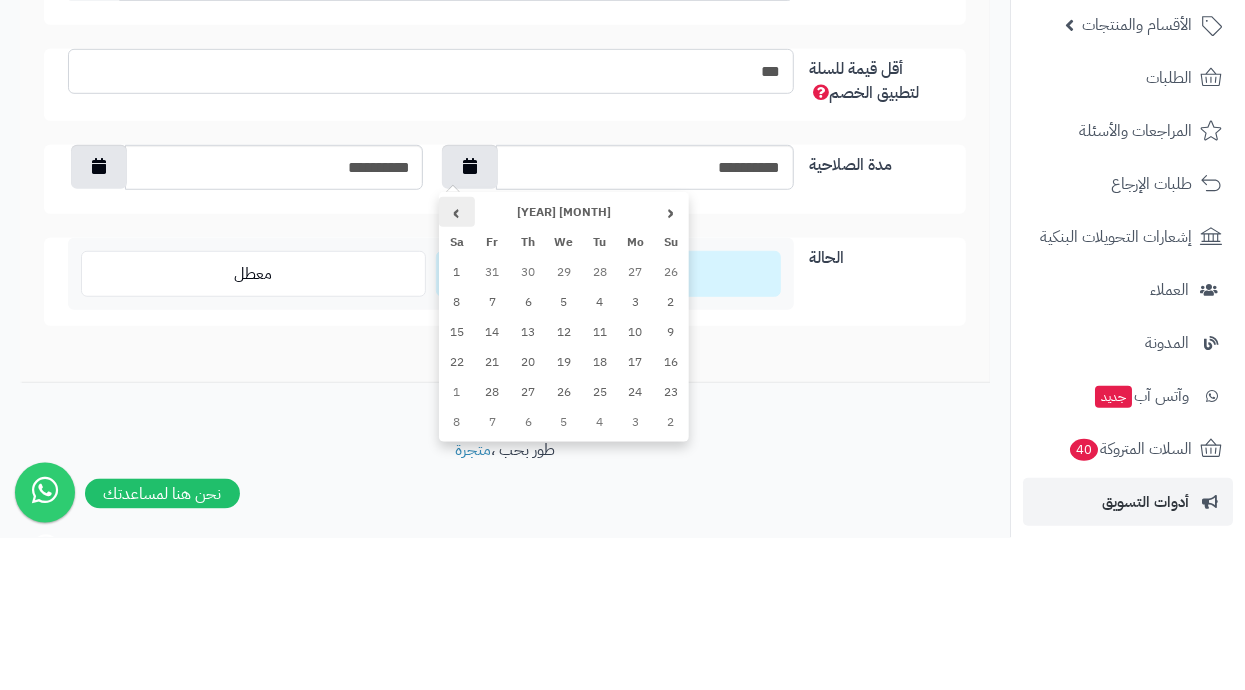 click on "›" at bounding box center (457, 364) 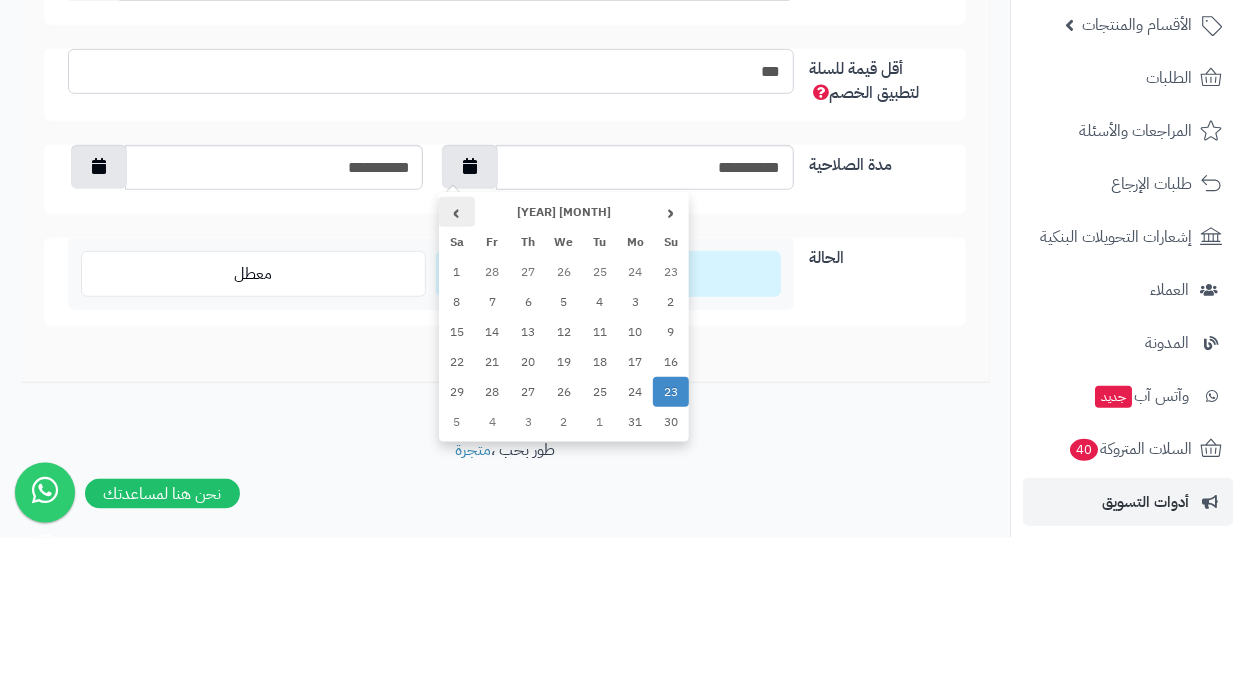click on "›" at bounding box center (457, 364) 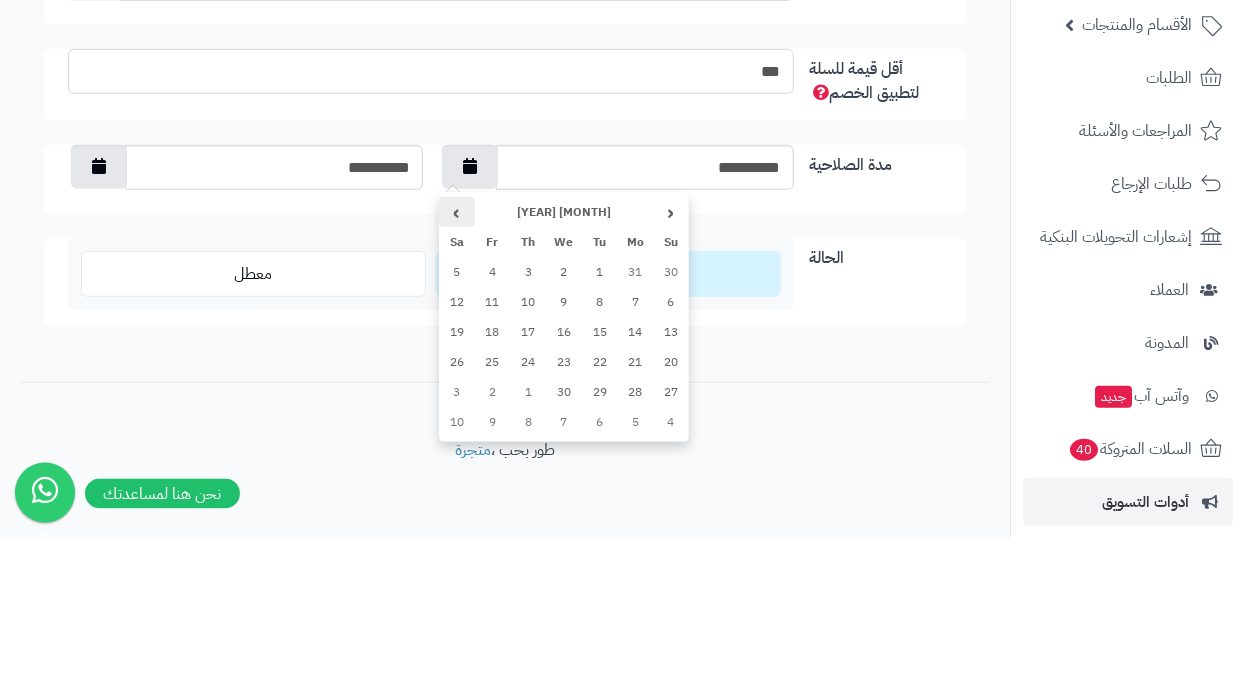 click on "›" at bounding box center [457, 364] 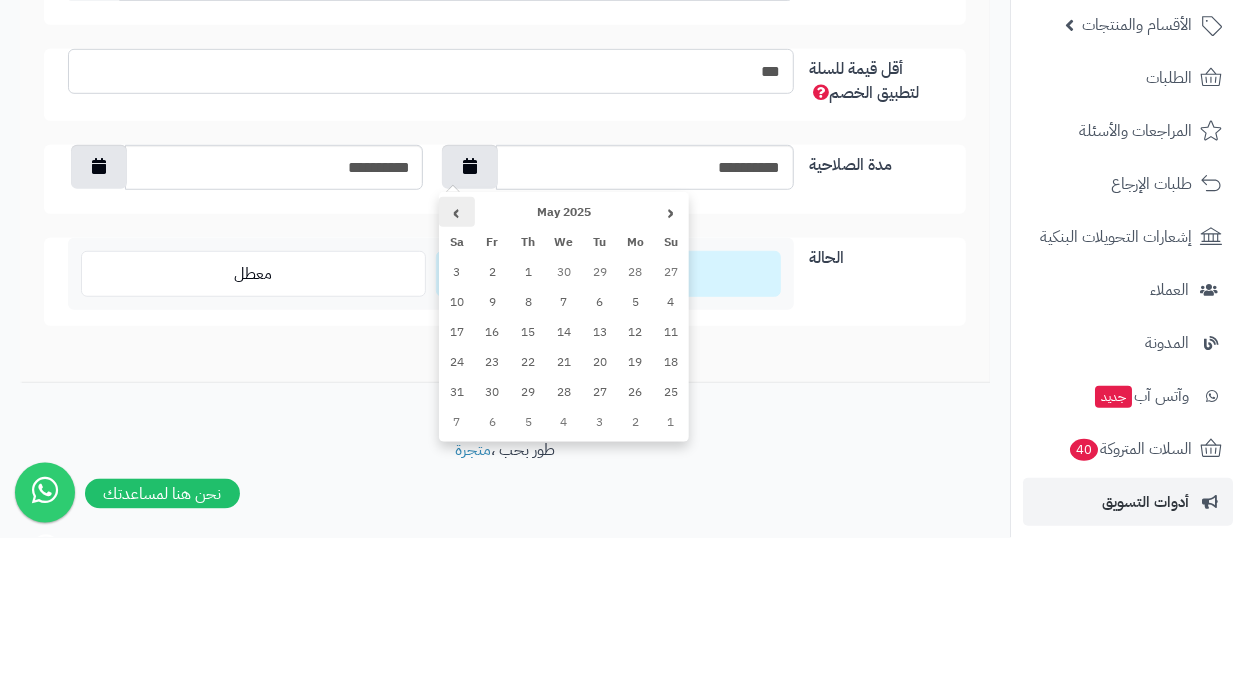 click on "›" at bounding box center (457, 364) 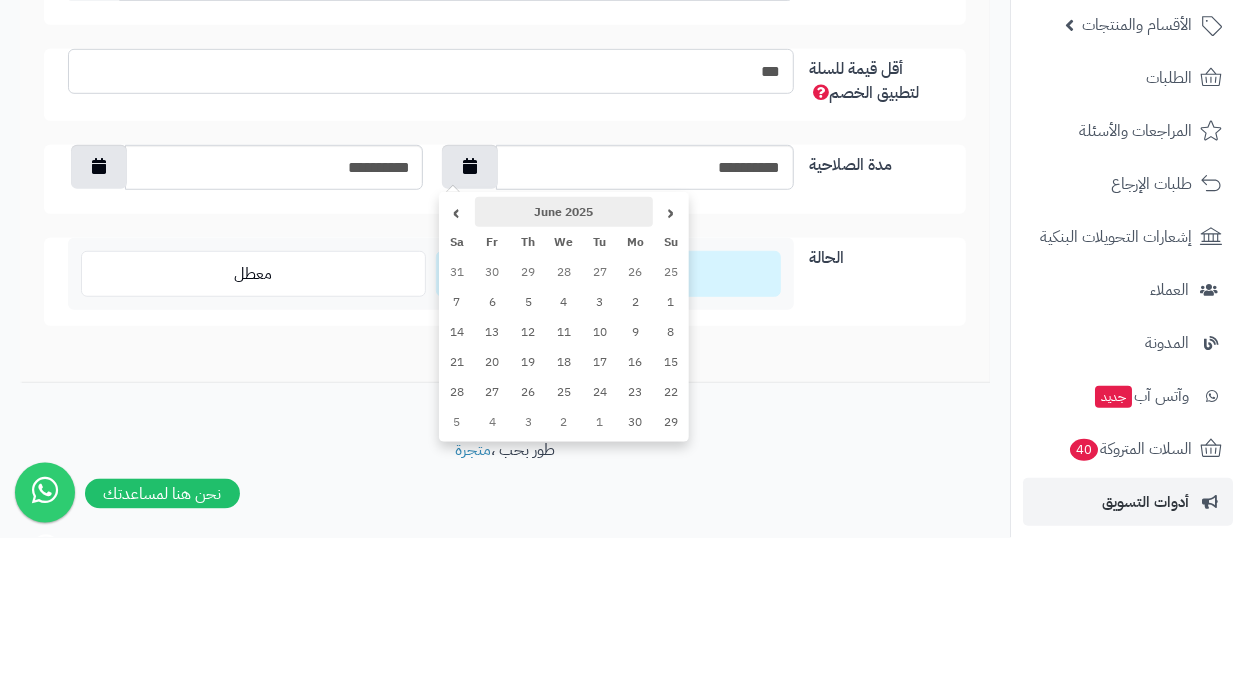 click on "June 2025" at bounding box center (564, 364) 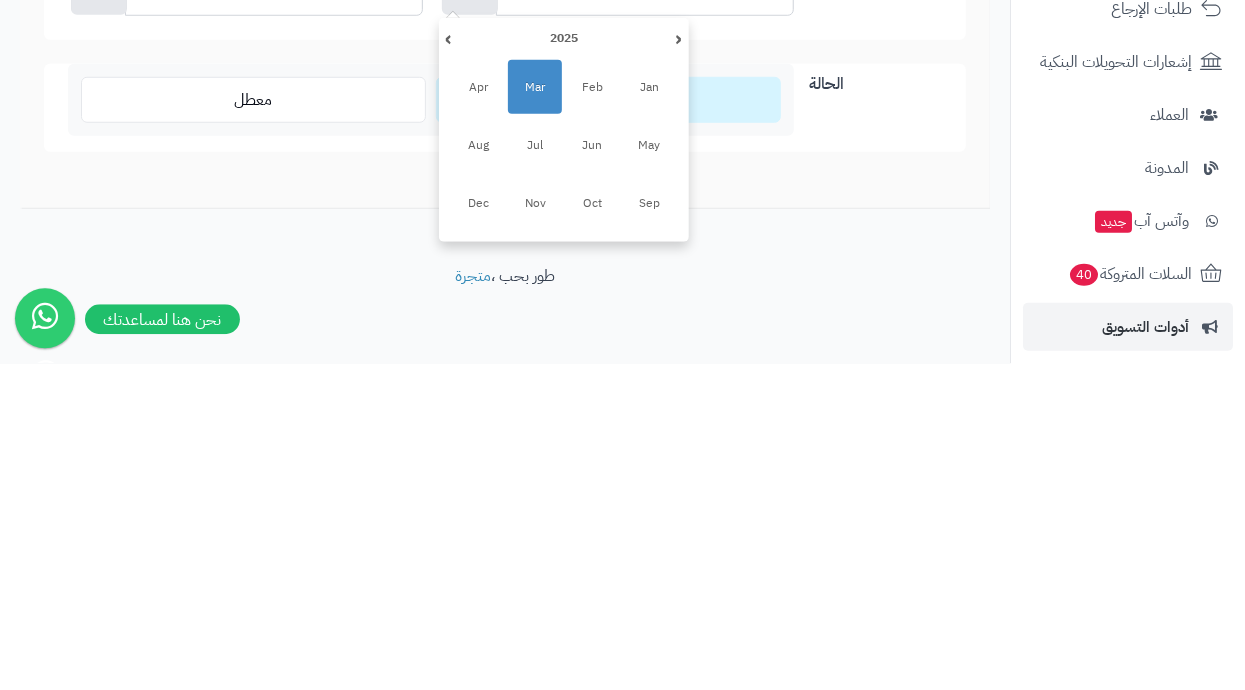 scroll, scrollTop: 484, scrollLeft: 0, axis: vertical 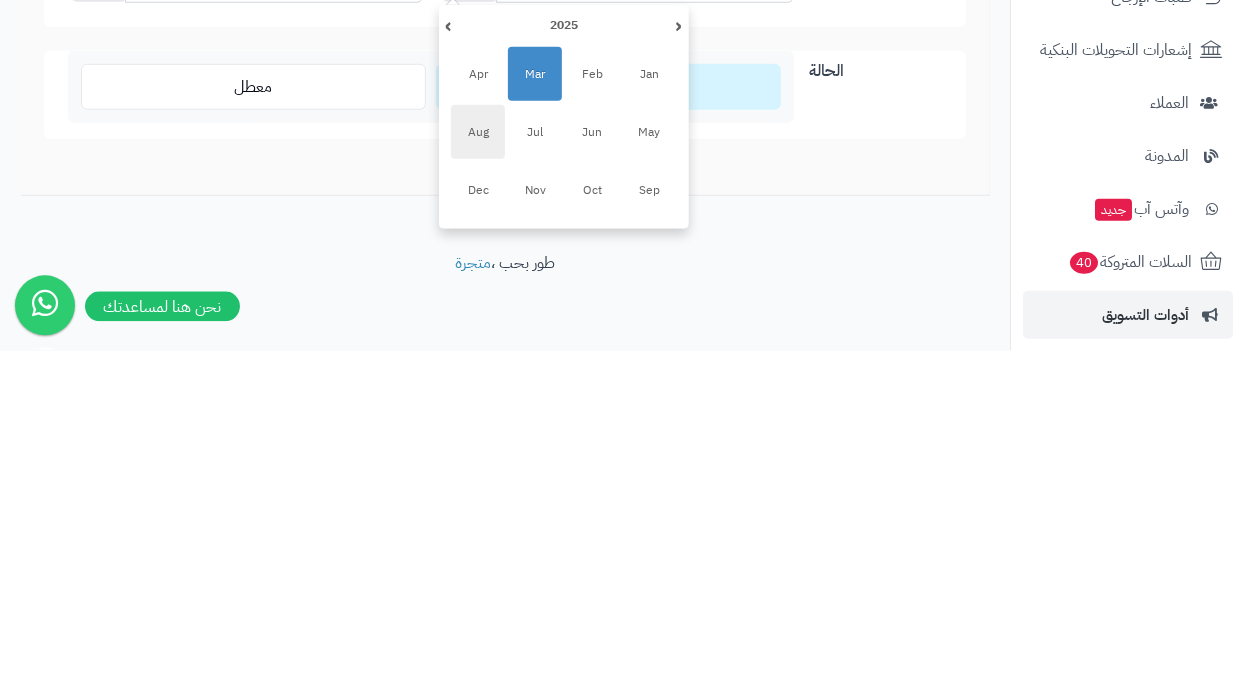 click on "Aug" at bounding box center (478, 471) 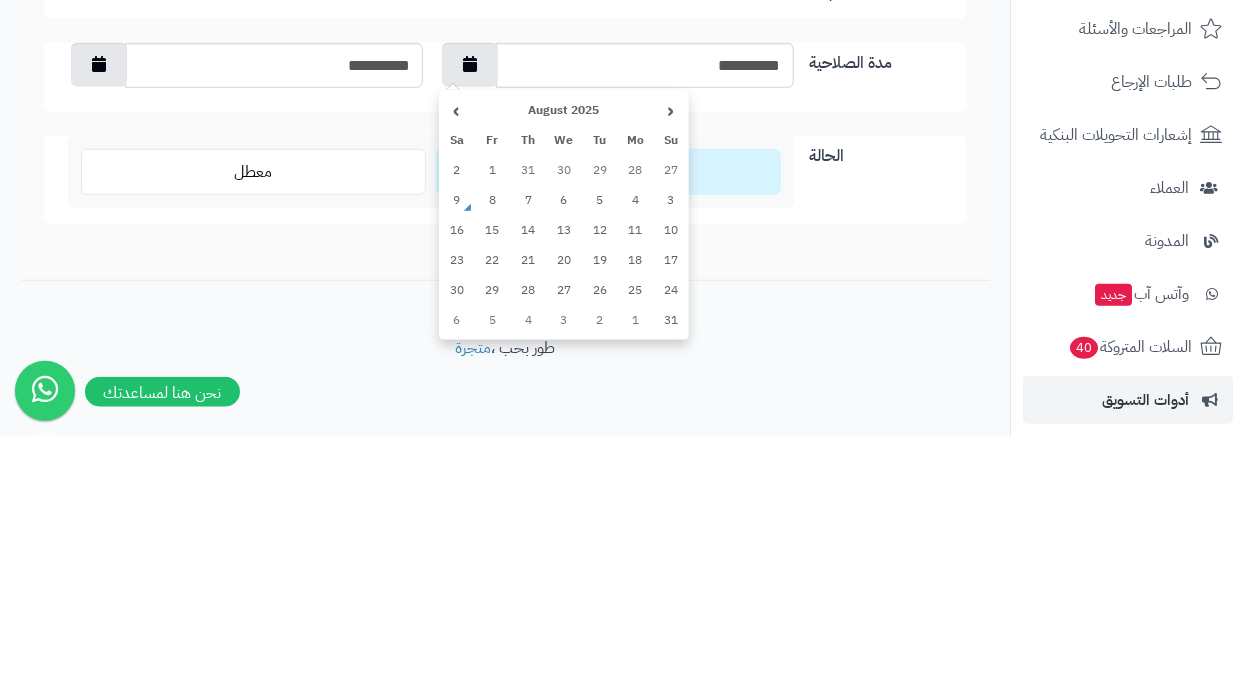 scroll, scrollTop: 483, scrollLeft: 0, axis: vertical 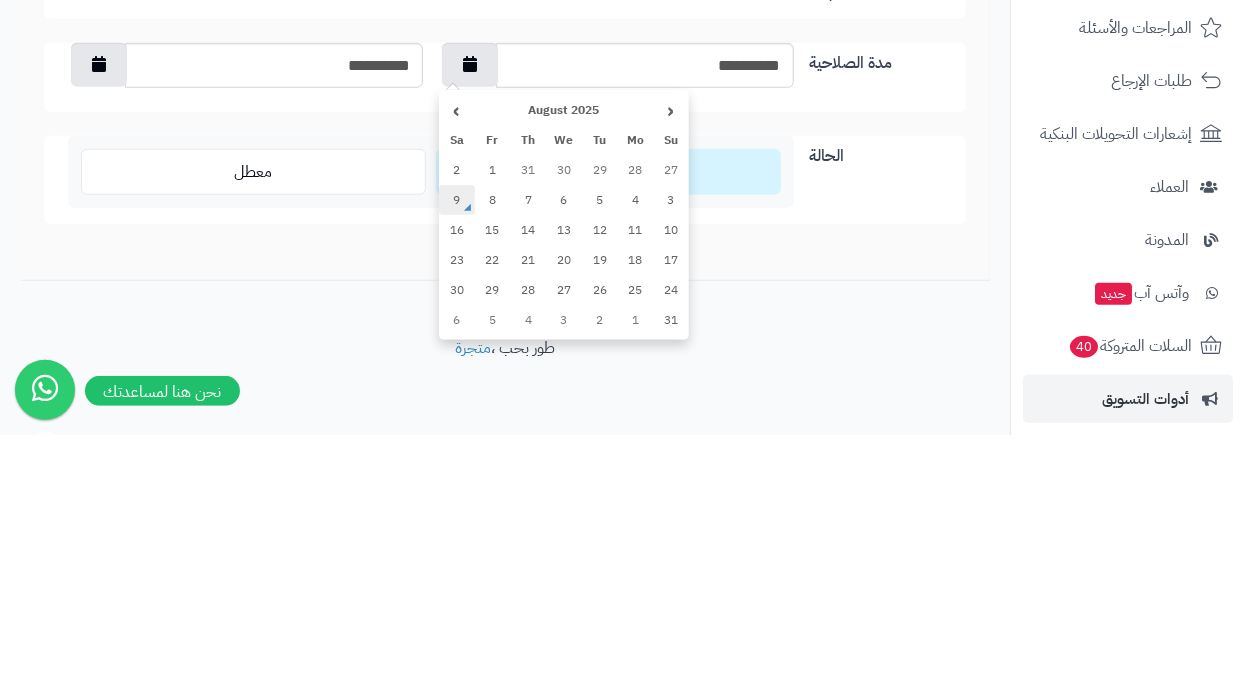 click on "9" at bounding box center (457, 455) 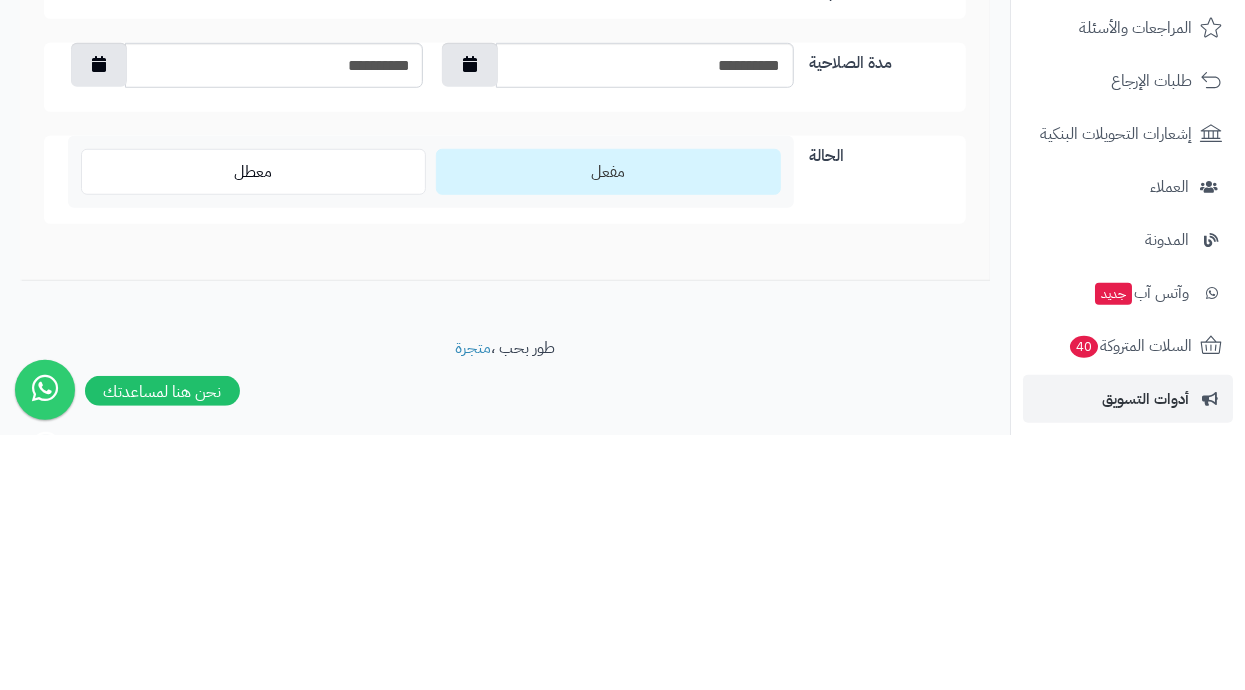 scroll, scrollTop: 483, scrollLeft: 0, axis: vertical 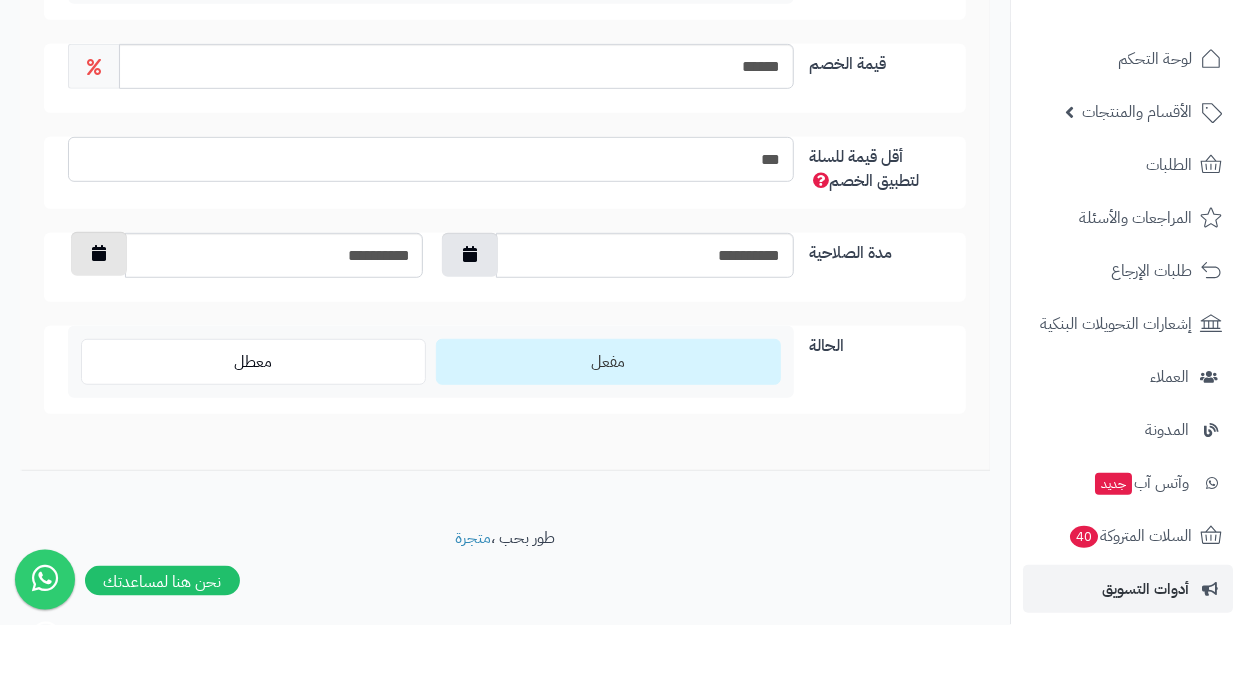 click at bounding box center [99, 318] 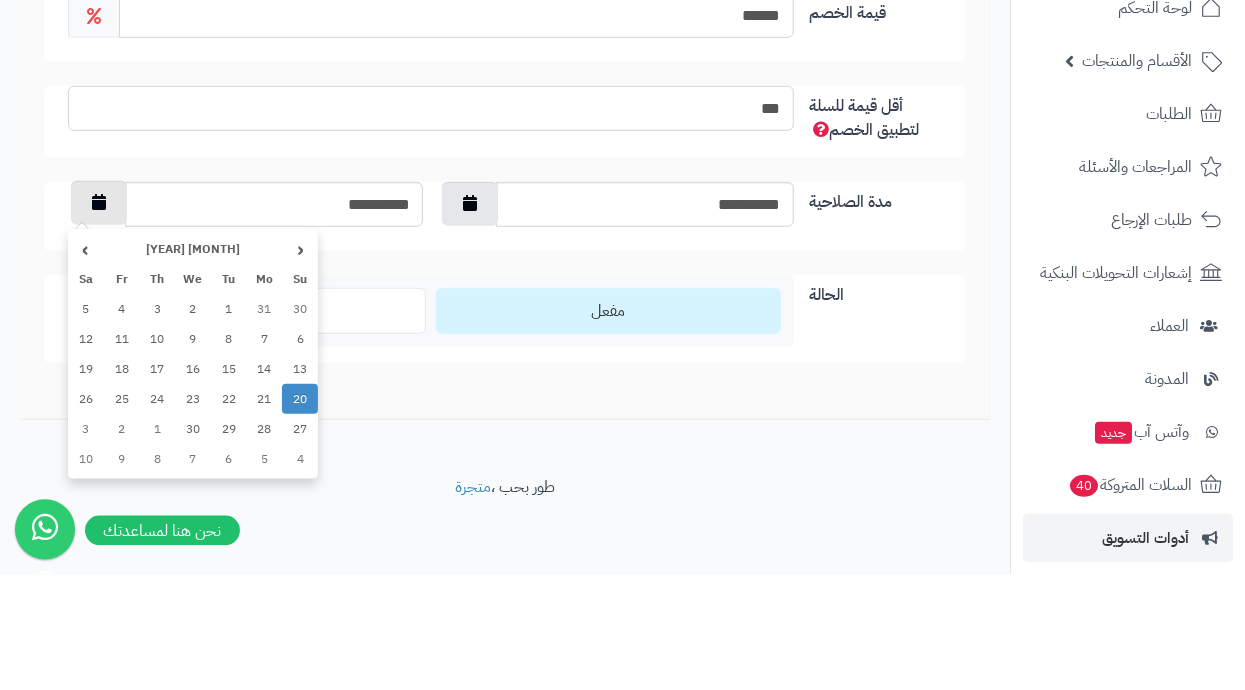scroll, scrollTop: 484, scrollLeft: 0, axis: vertical 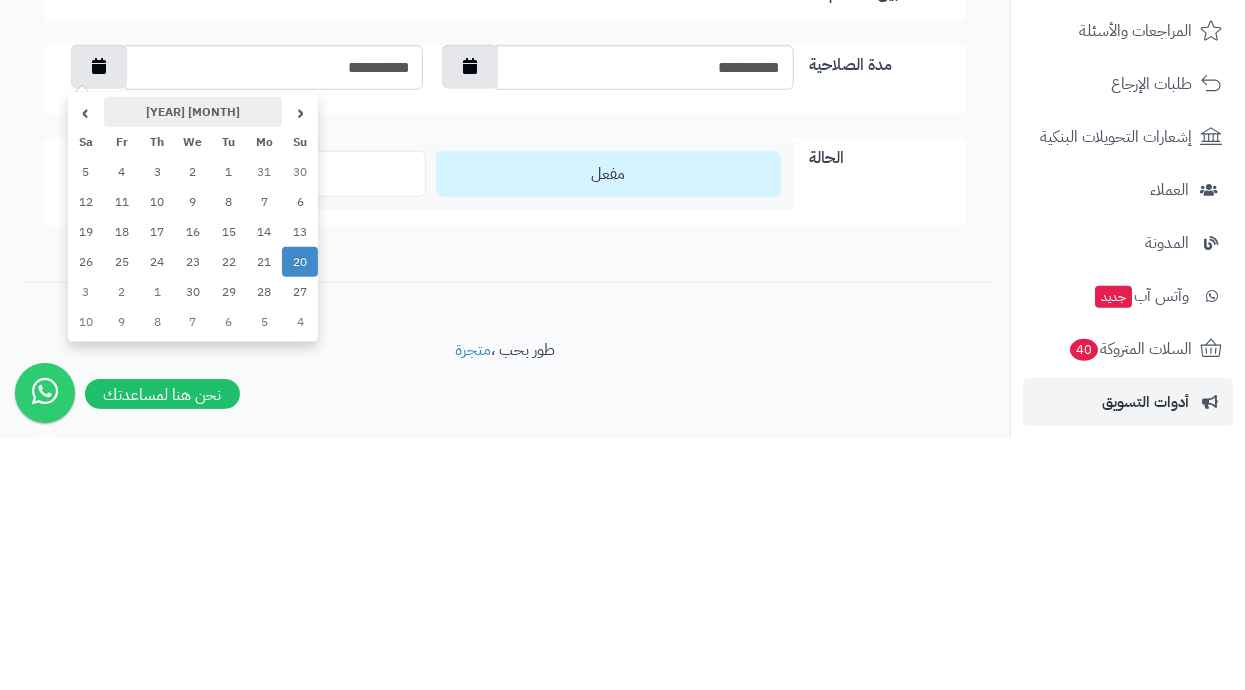 click on "[MONTH] [YEAR]" at bounding box center [193, 364] 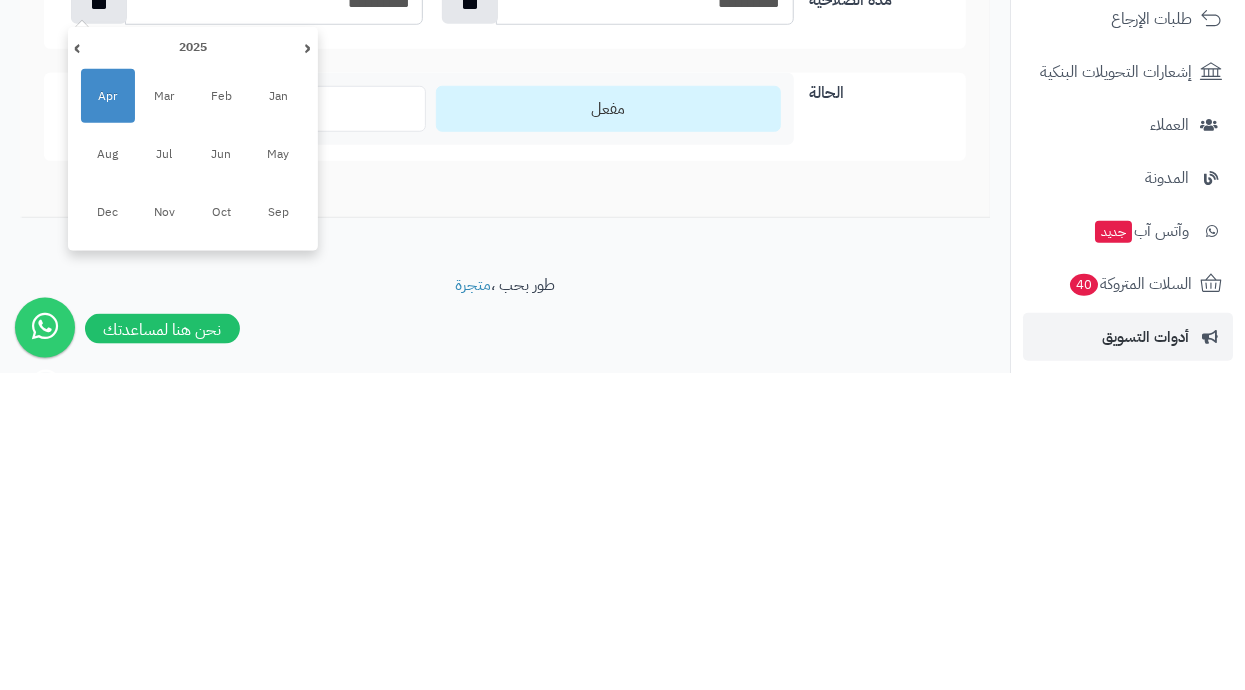 scroll, scrollTop: 483, scrollLeft: 0, axis: vertical 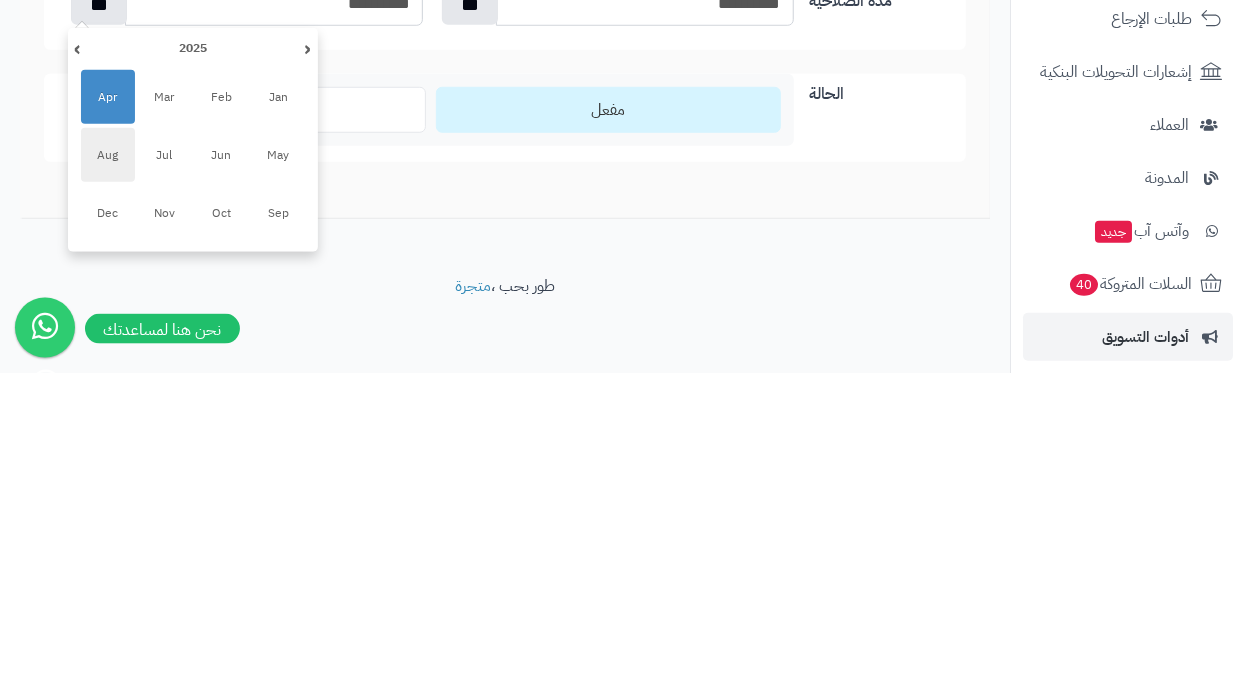 click on "Aug" at bounding box center (108, 472) 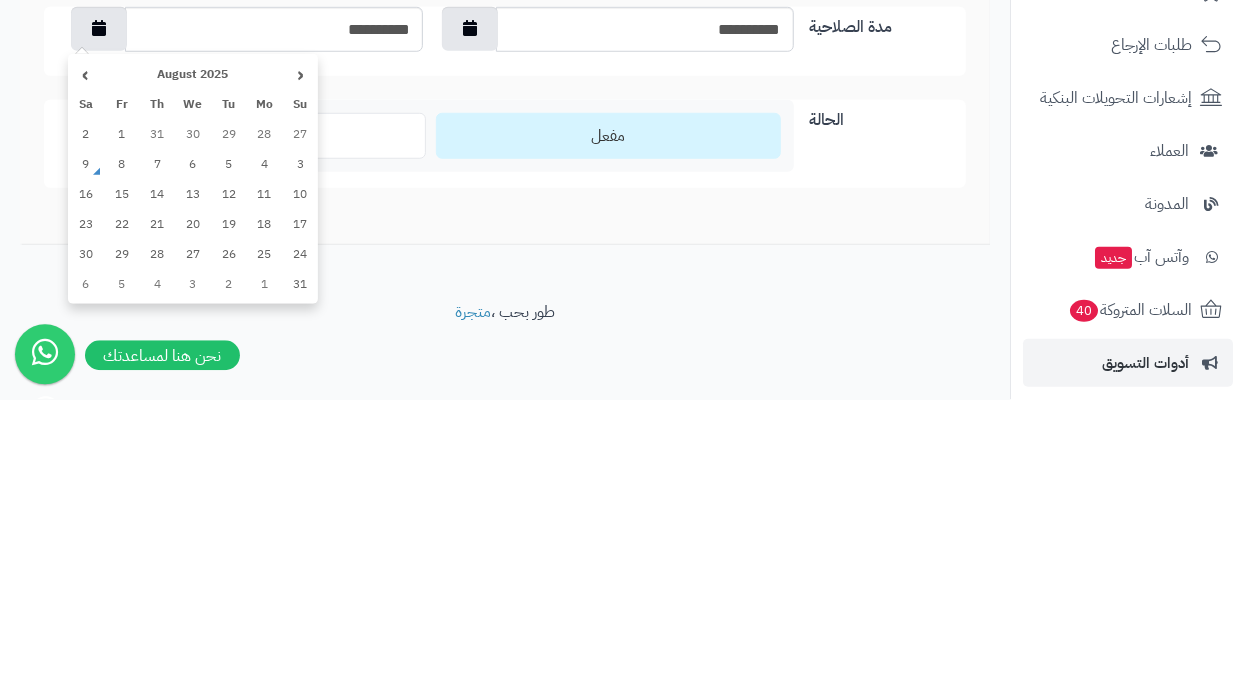 scroll, scrollTop: 483, scrollLeft: 0, axis: vertical 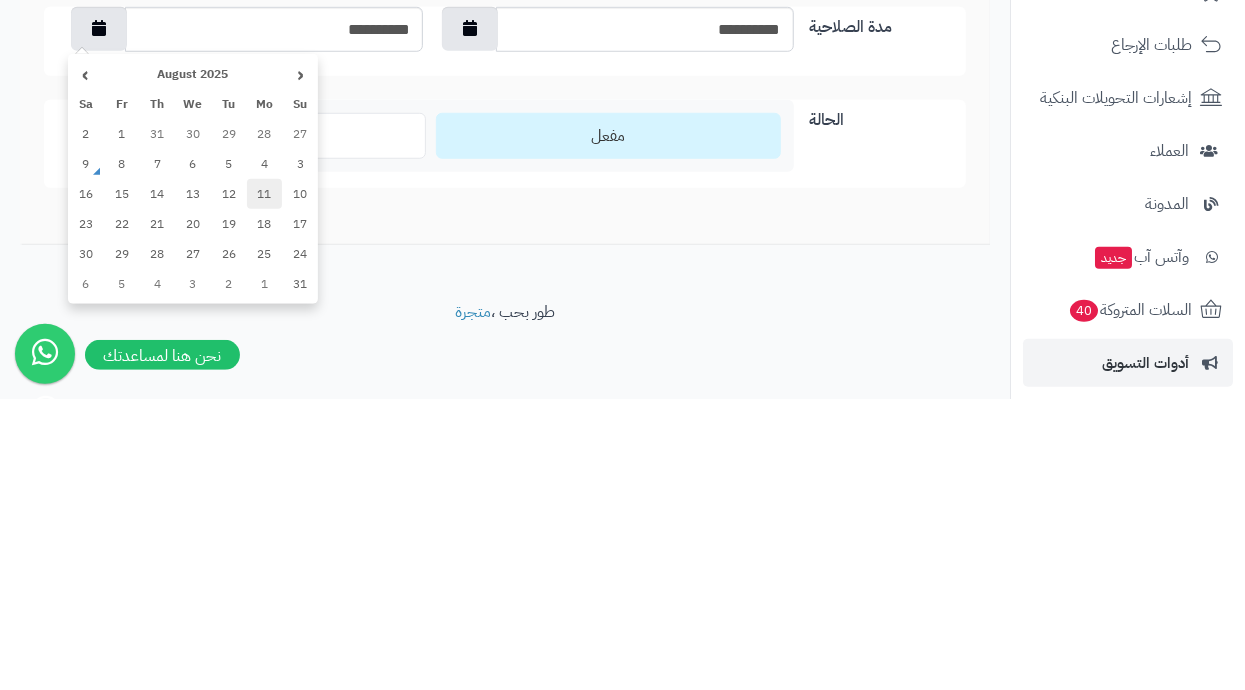 click on "11" at bounding box center [265, 485] 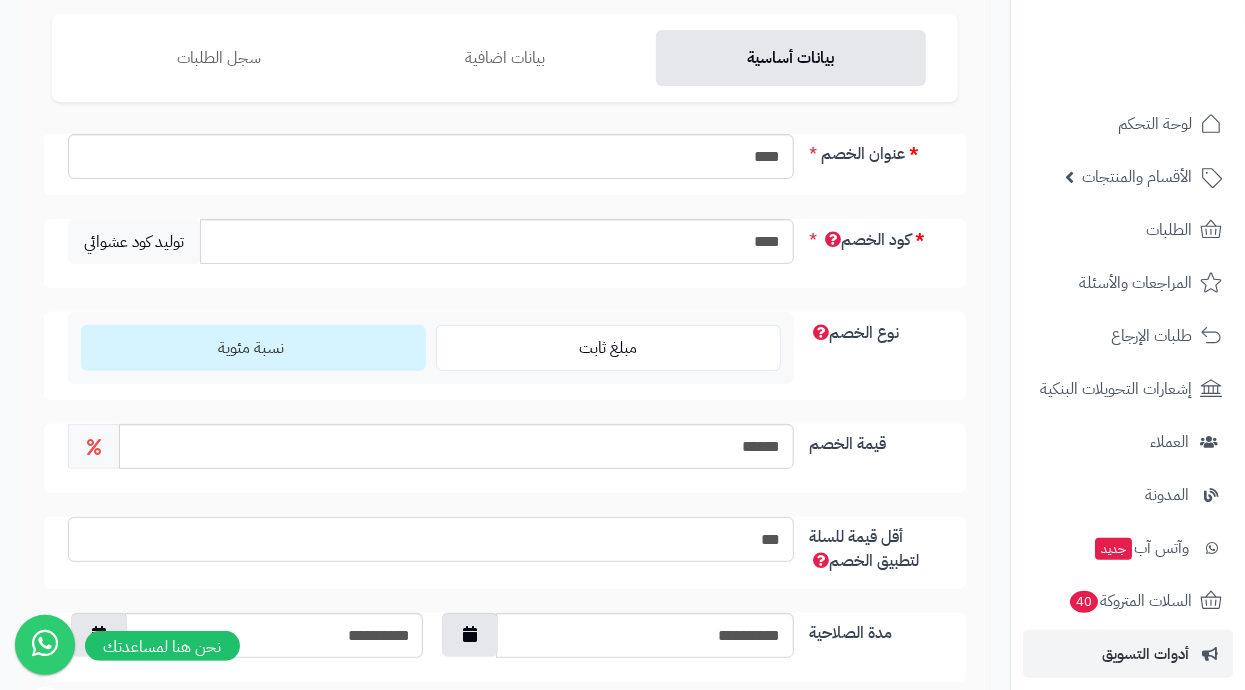 scroll, scrollTop: 163, scrollLeft: 0, axis: vertical 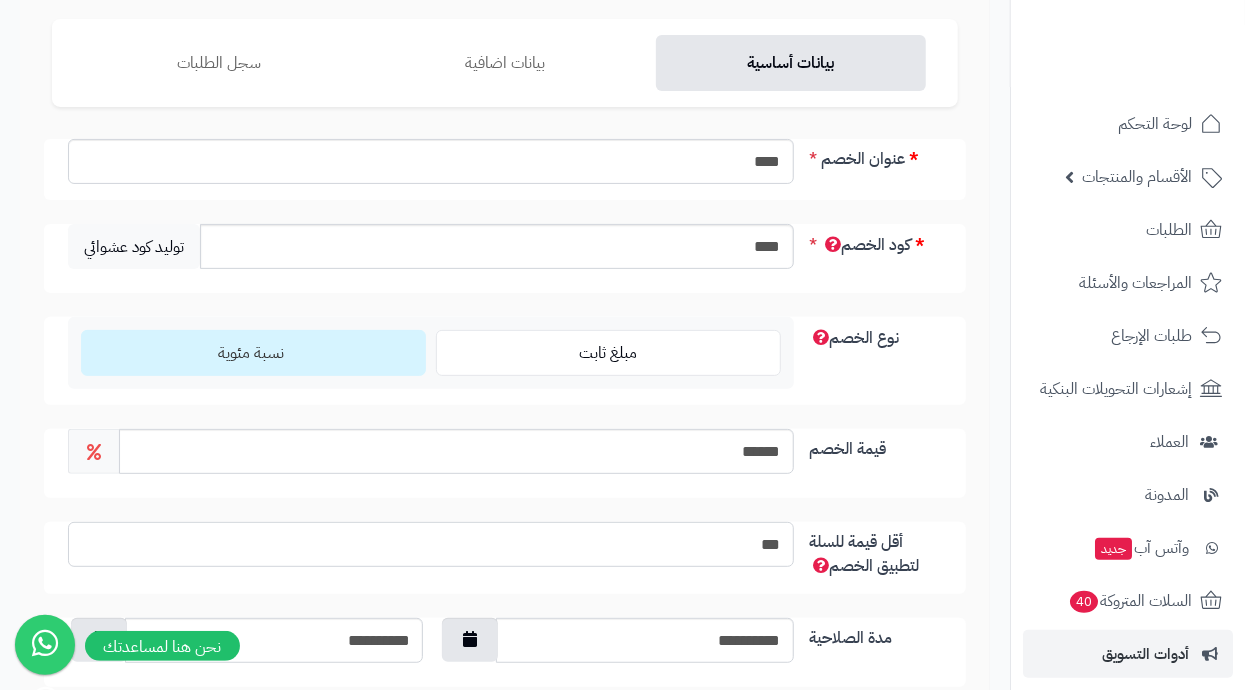 type on "***" 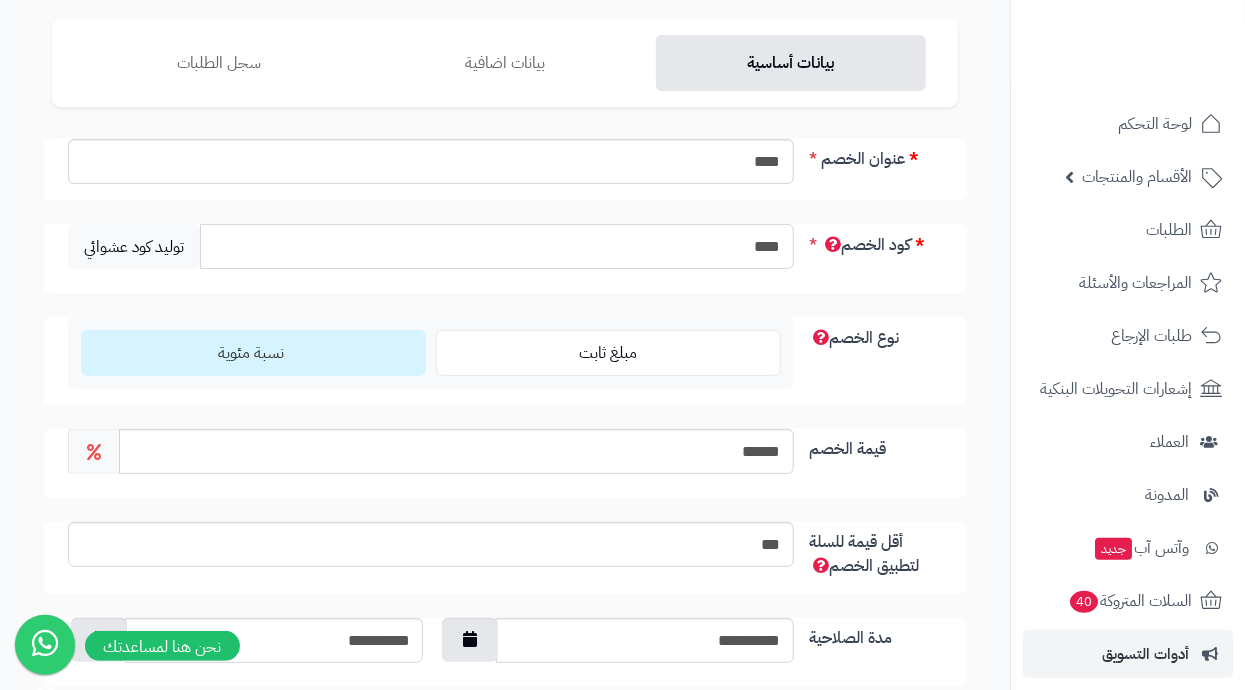click on "****" at bounding box center [497, 246] 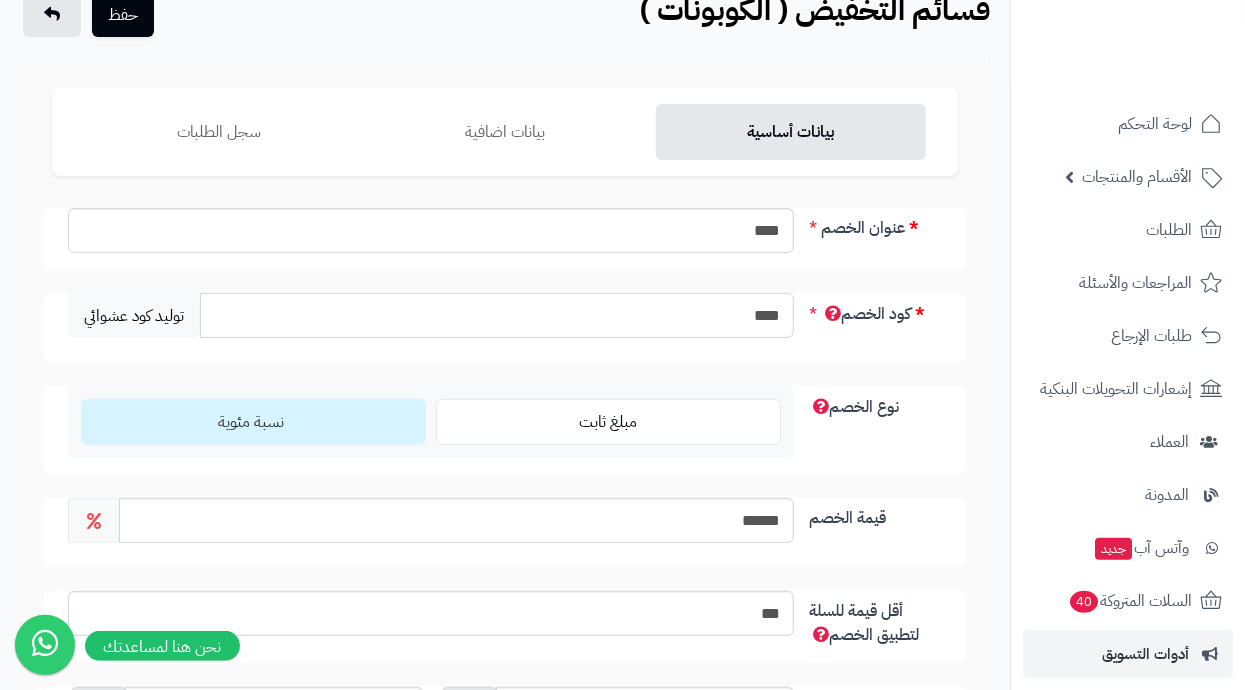 scroll, scrollTop: 93, scrollLeft: 0, axis: vertical 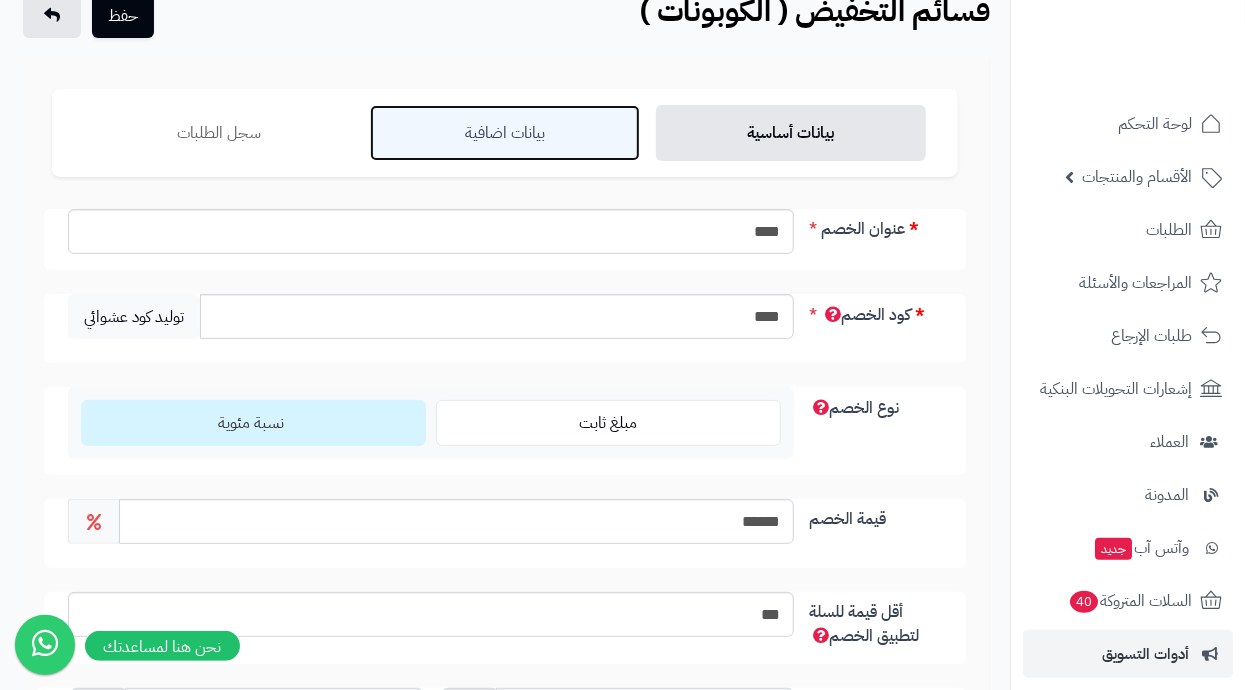 click on "بيانات اضافية" at bounding box center (505, 133) 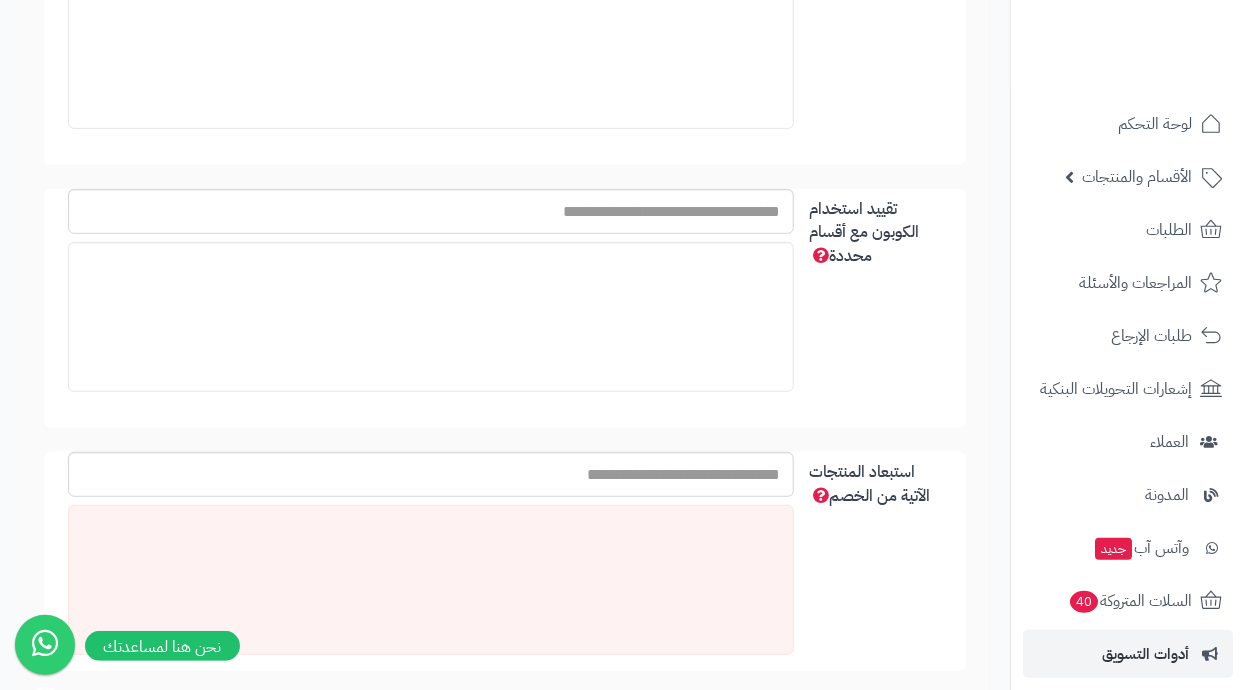 scroll, scrollTop: 0, scrollLeft: 0, axis: both 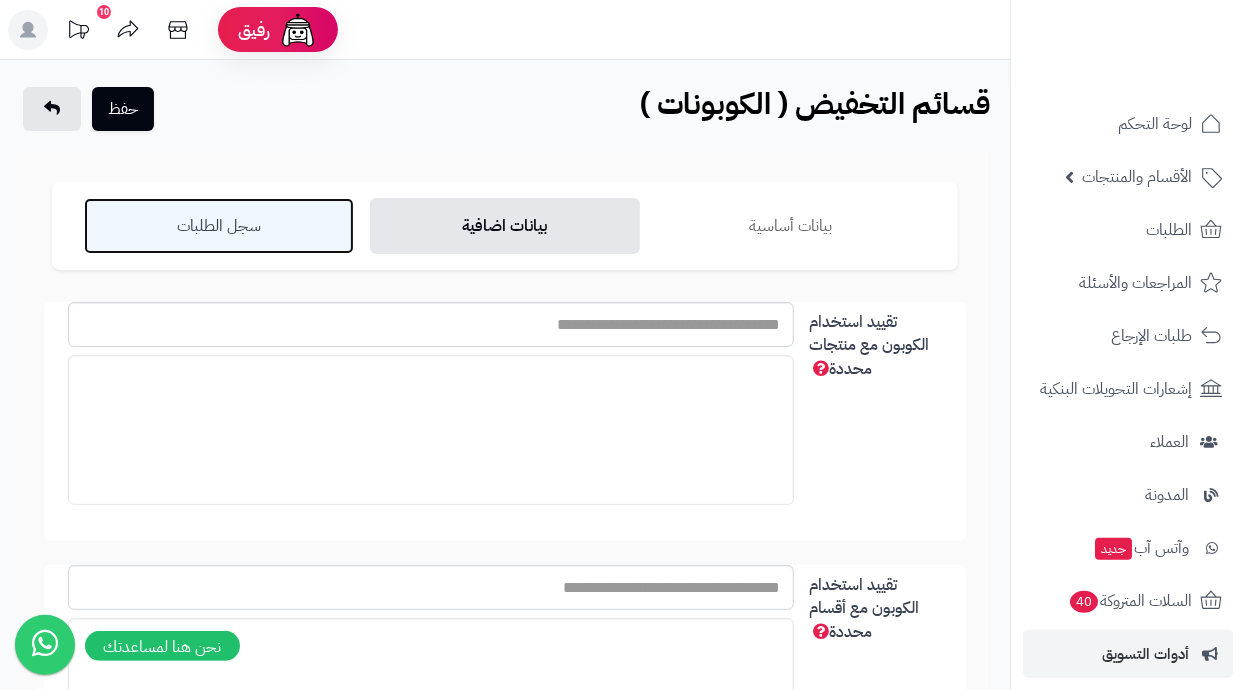click on "سجل الطلبات" at bounding box center [219, 226] 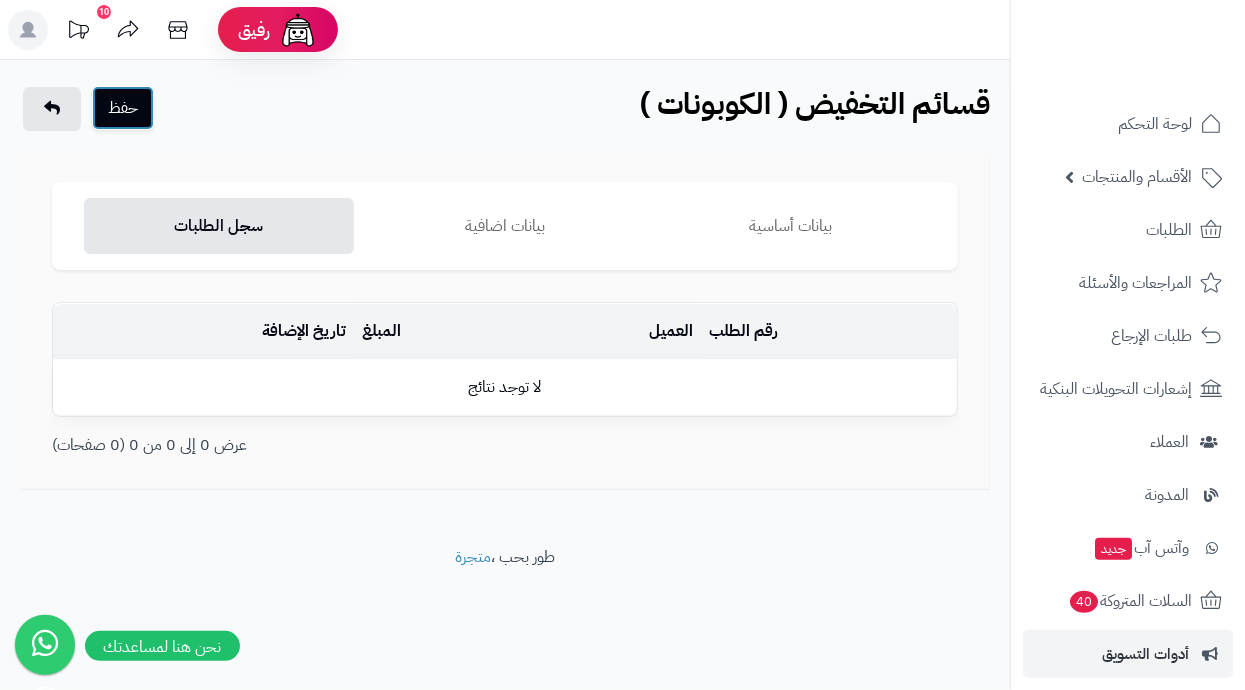 click on "حفظ" at bounding box center [123, 108] 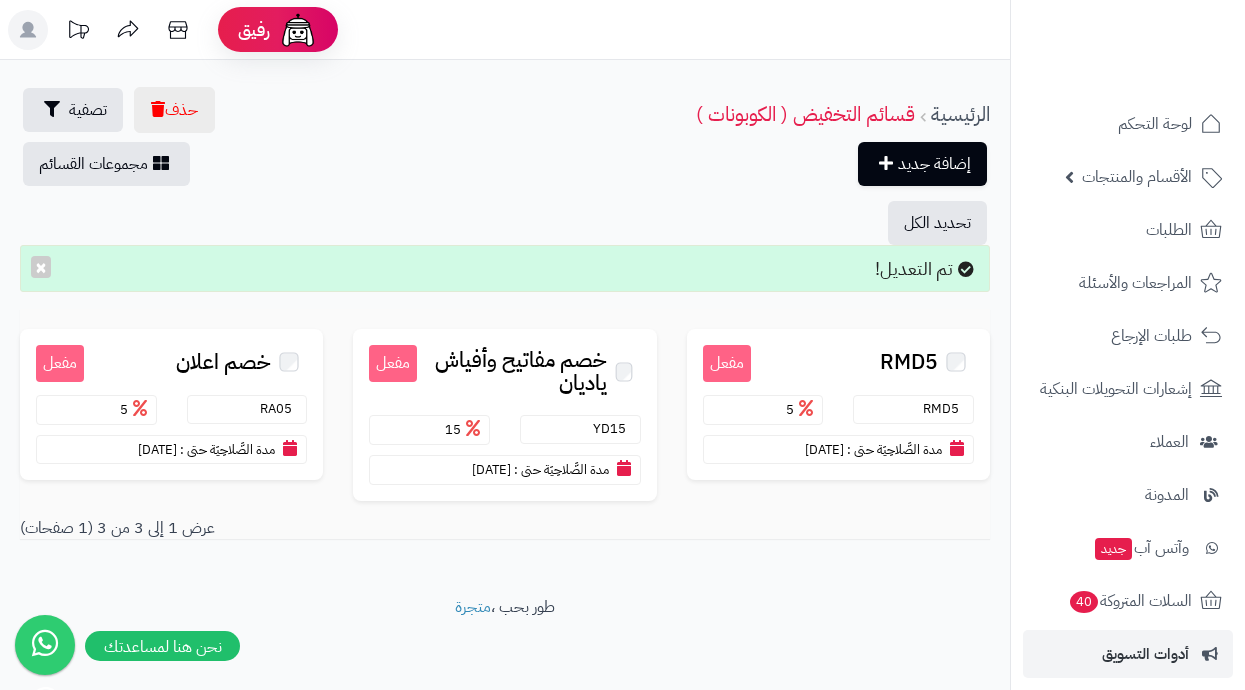 scroll, scrollTop: 0, scrollLeft: 0, axis: both 